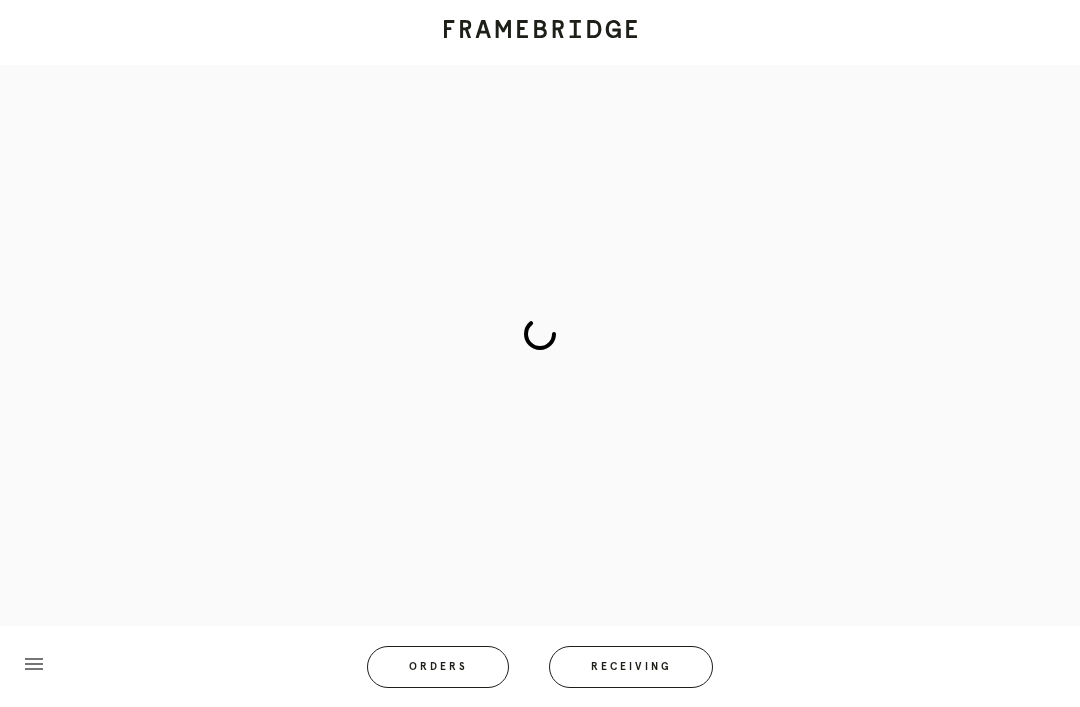 scroll, scrollTop: 0, scrollLeft: 0, axis: both 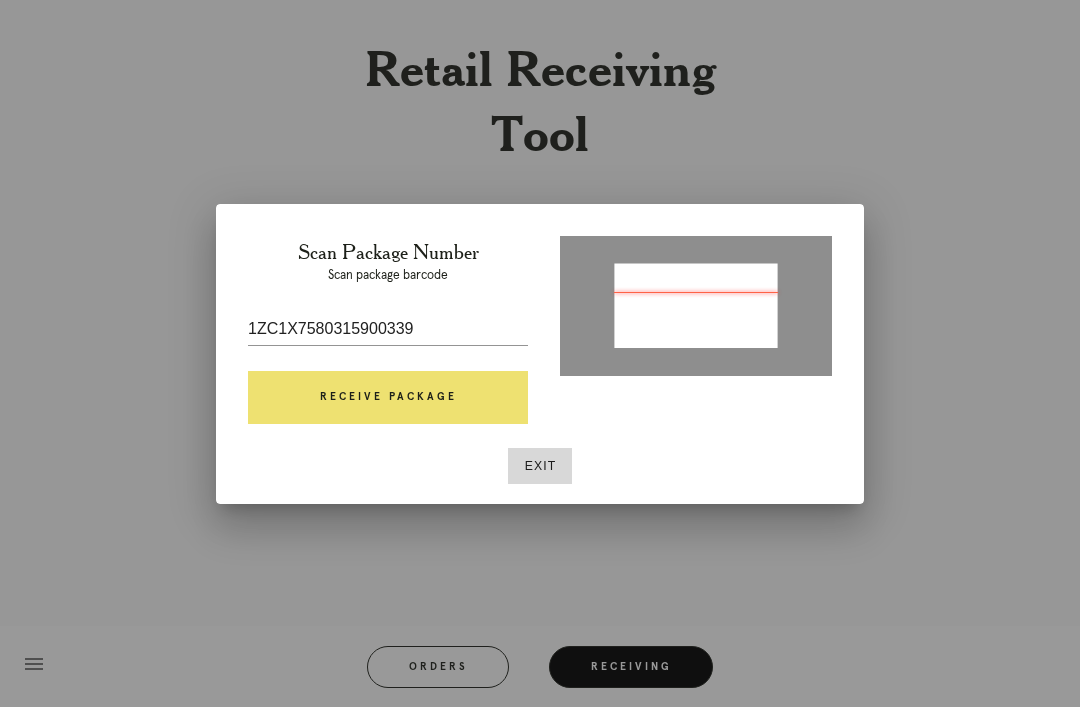 type on "420190032412" 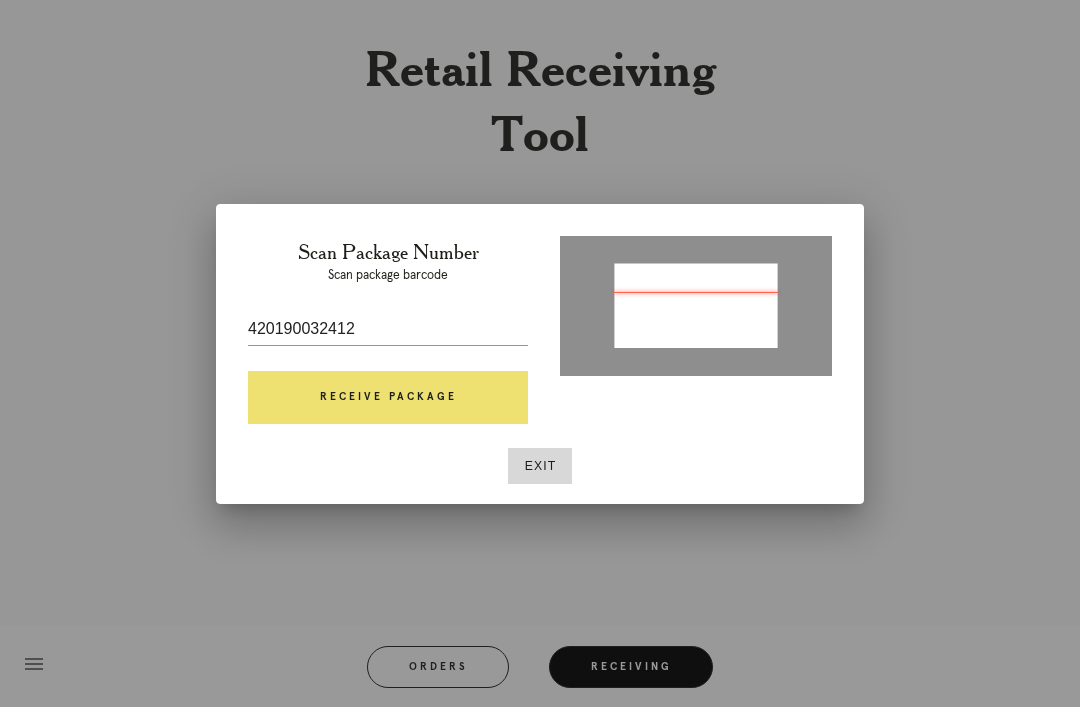 click on "Exit" at bounding box center (540, 466) 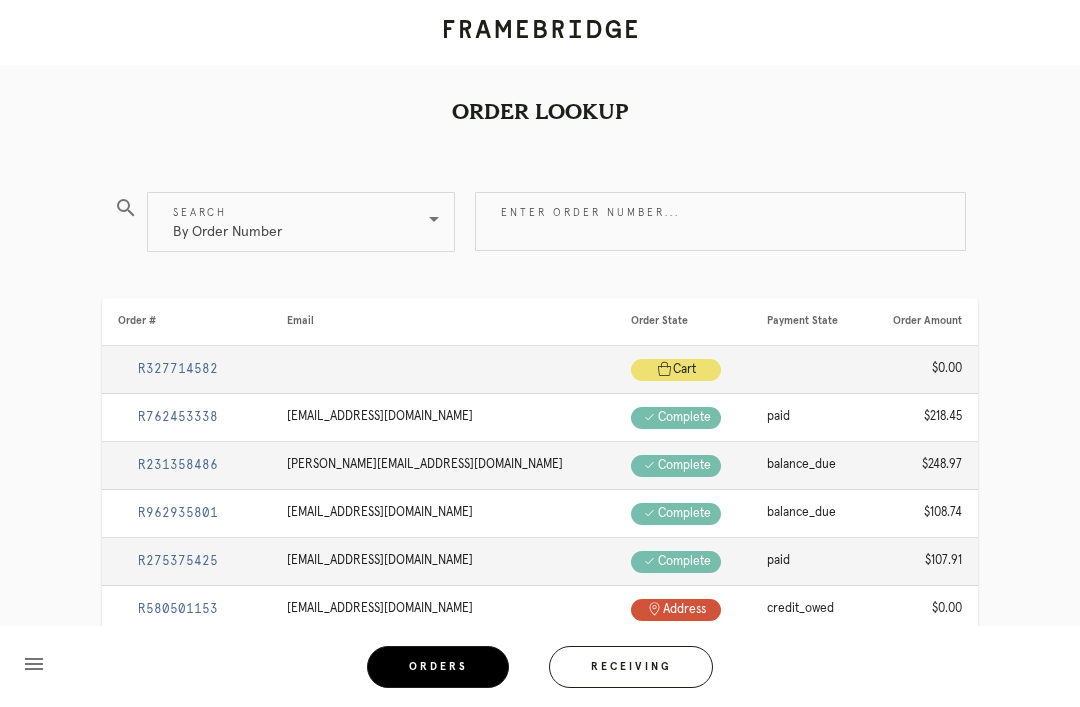 click on "Enter order number..." at bounding box center (720, 221) 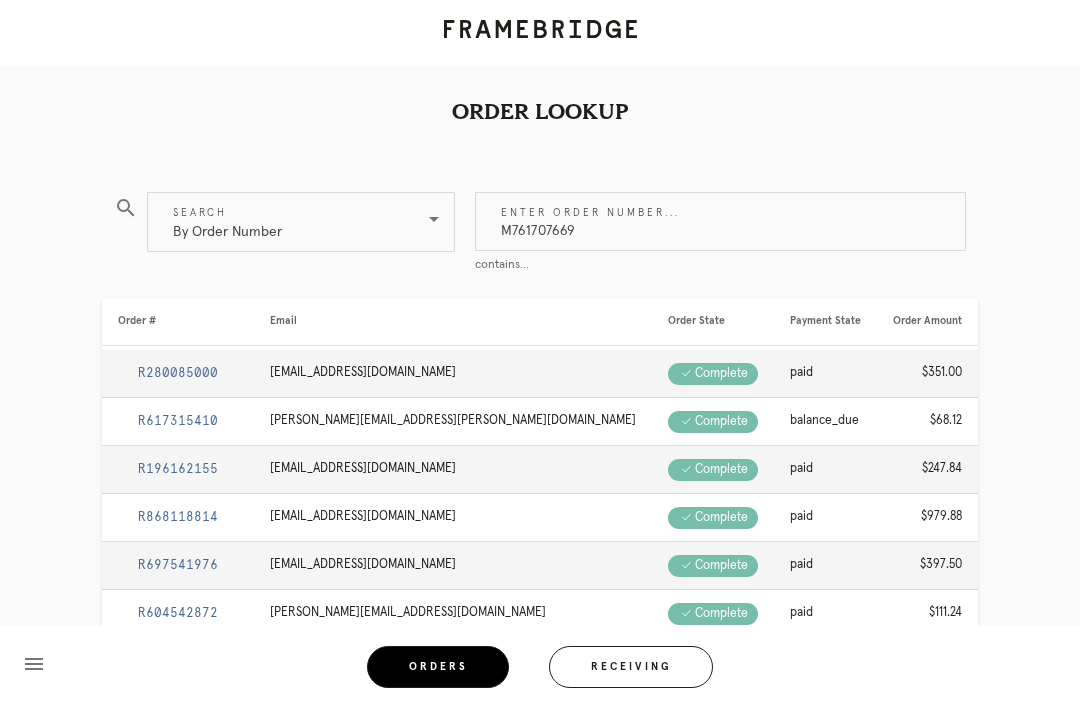 type on "M761707669" 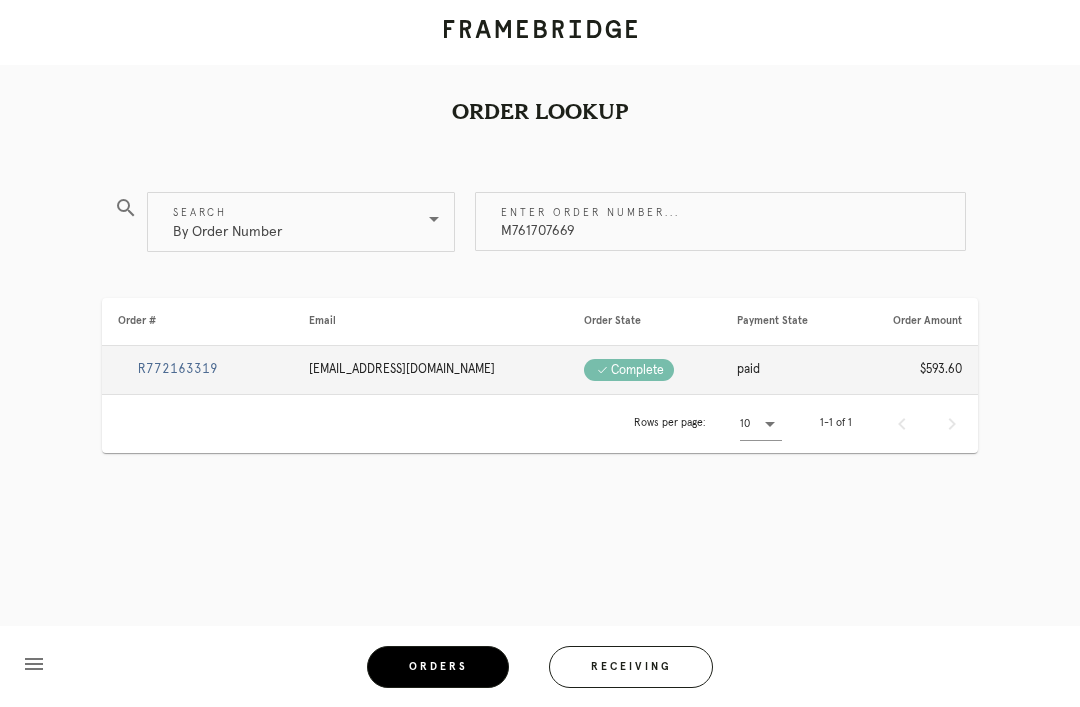 click on "R772163319" at bounding box center (178, 369) 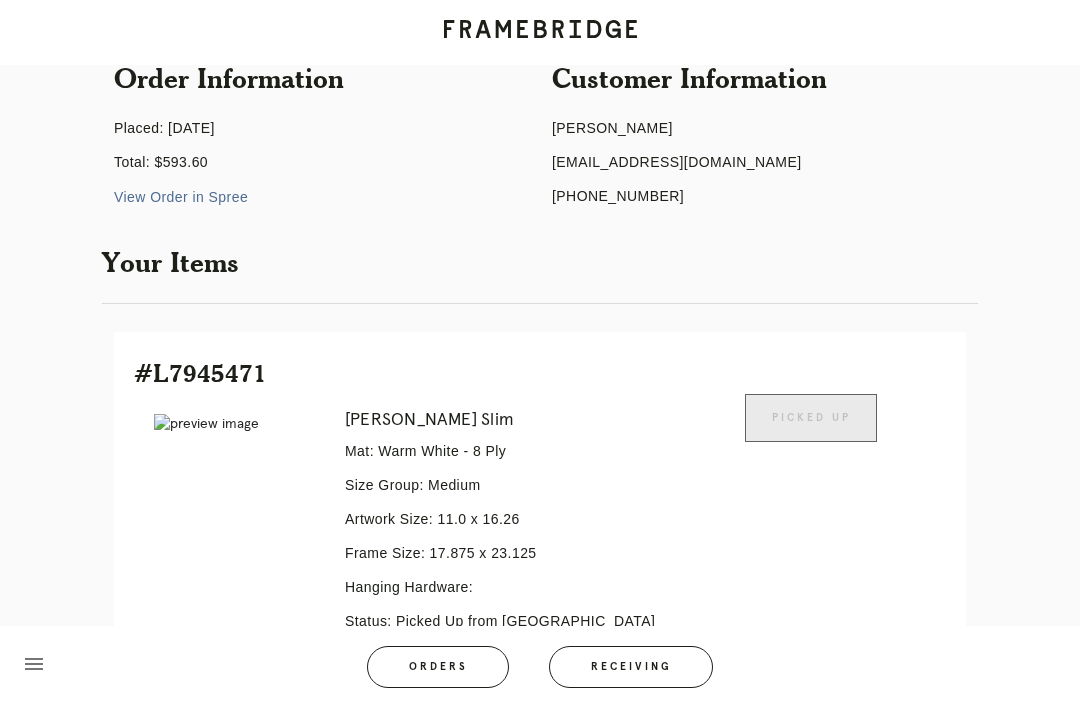 scroll, scrollTop: 202, scrollLeft: 0, axis: vertical 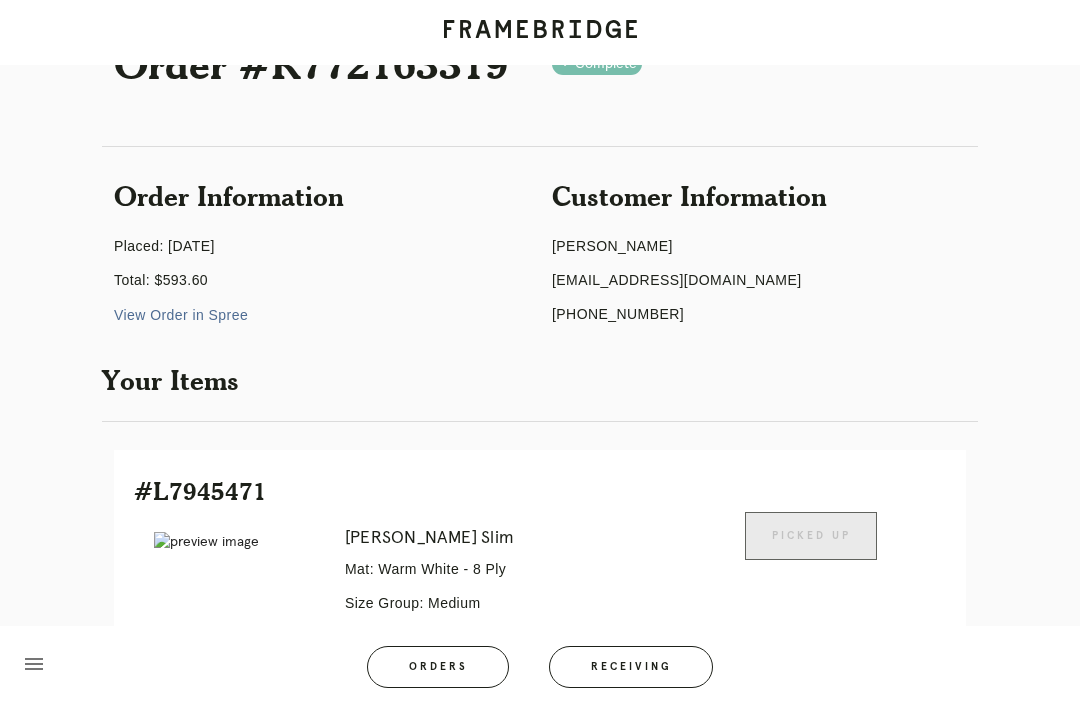 click on "Receiving" at bounding box center [631, 667] 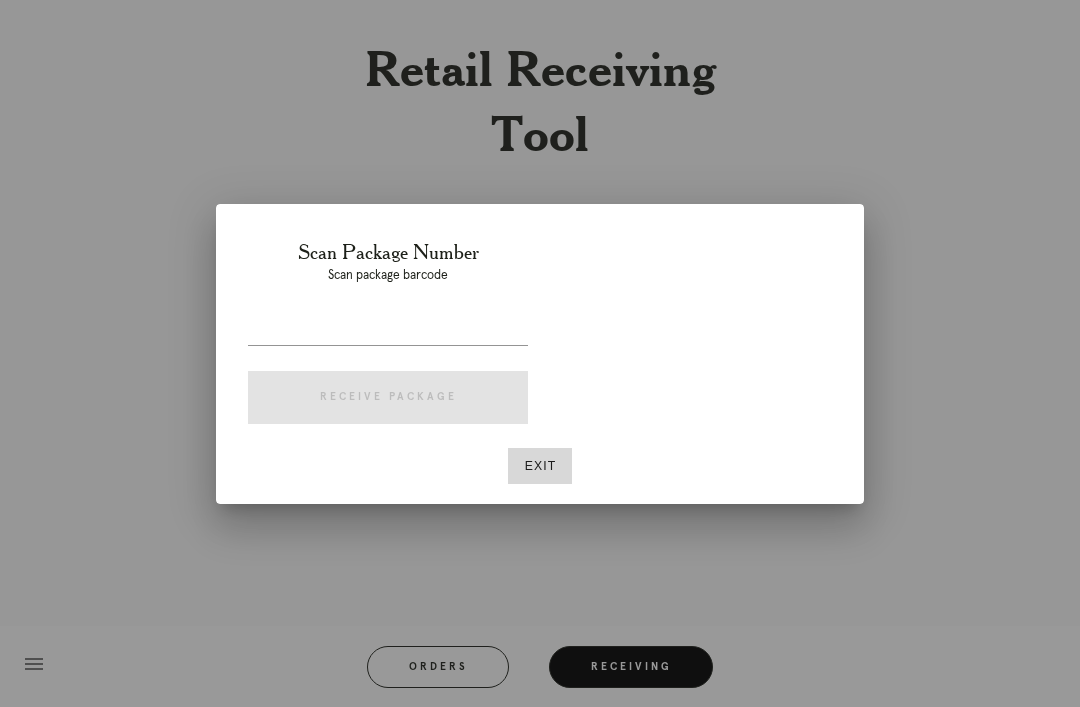 click at bounding box center (388, 329) 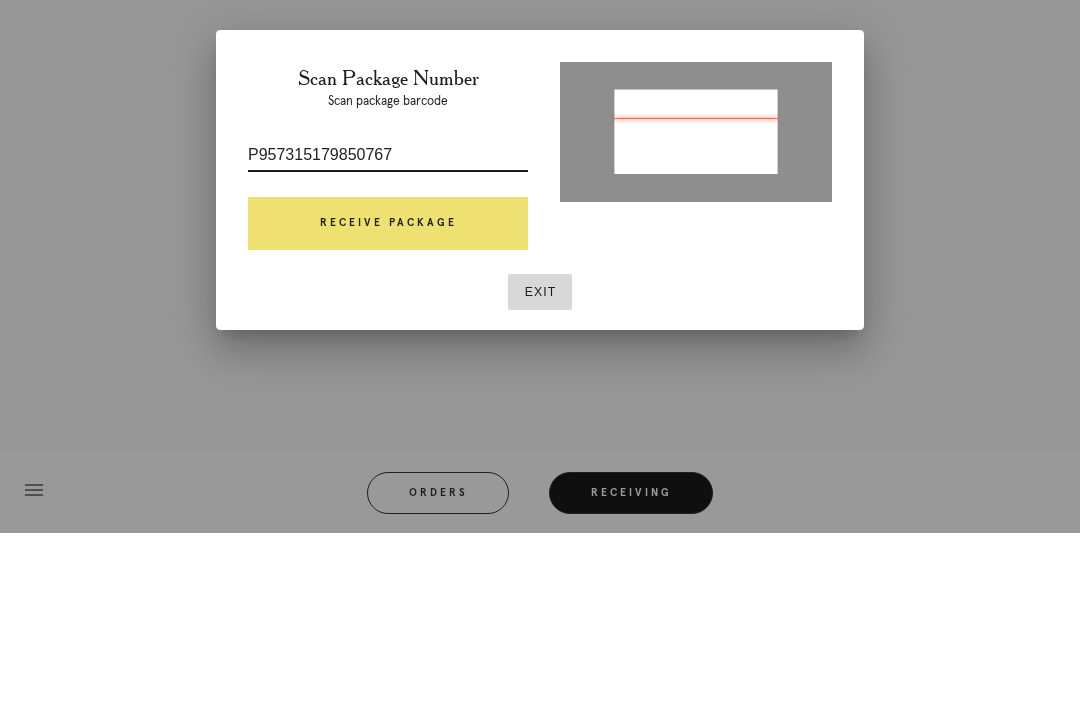 type on "P957315179850767" 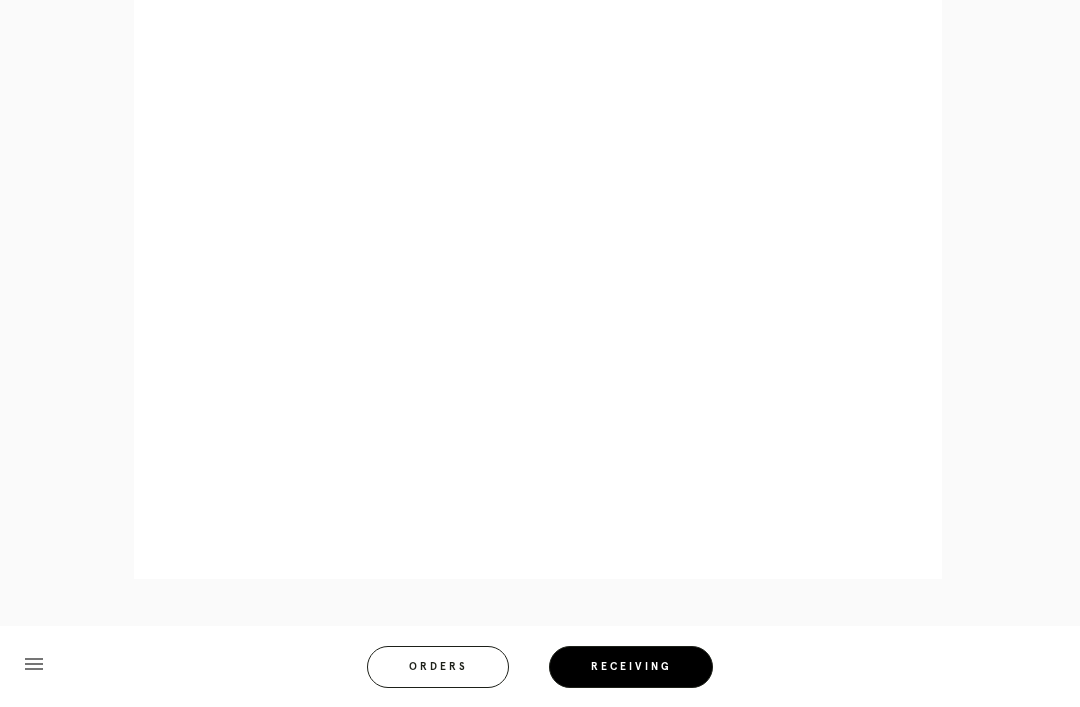 scroll, scrollTop: 1030, scrollLeft: 0, axis: vertical 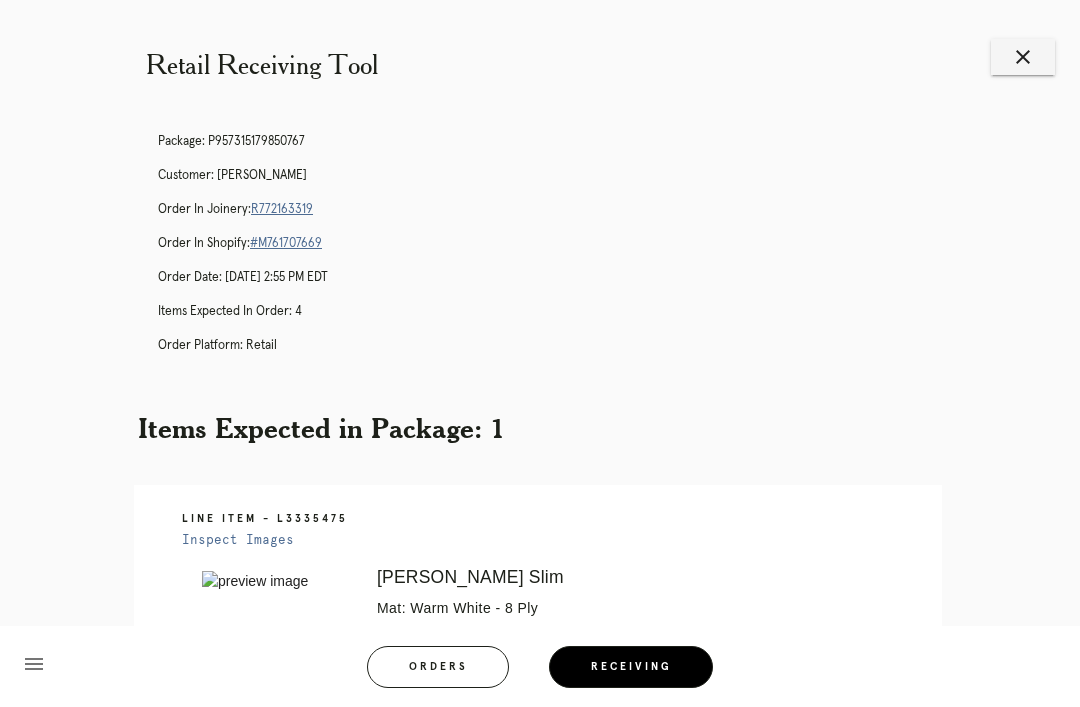 click on "close" at bounding box center (1023, 57) 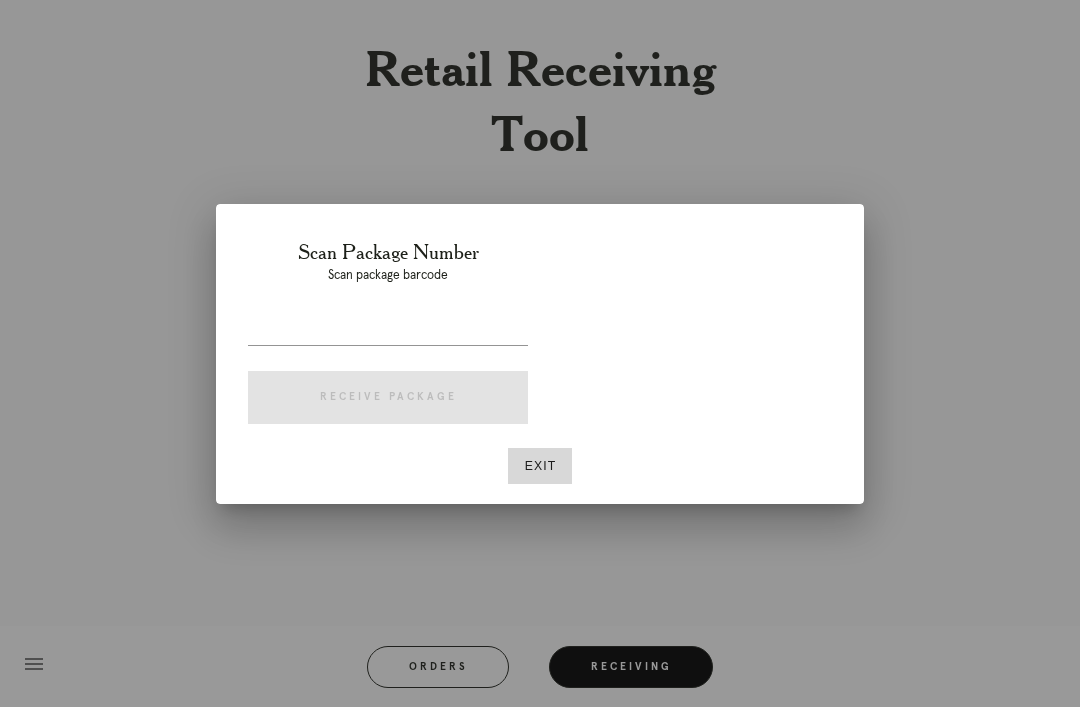 scroll, scrollTop: 0, scrollLeft: 0, axis: both 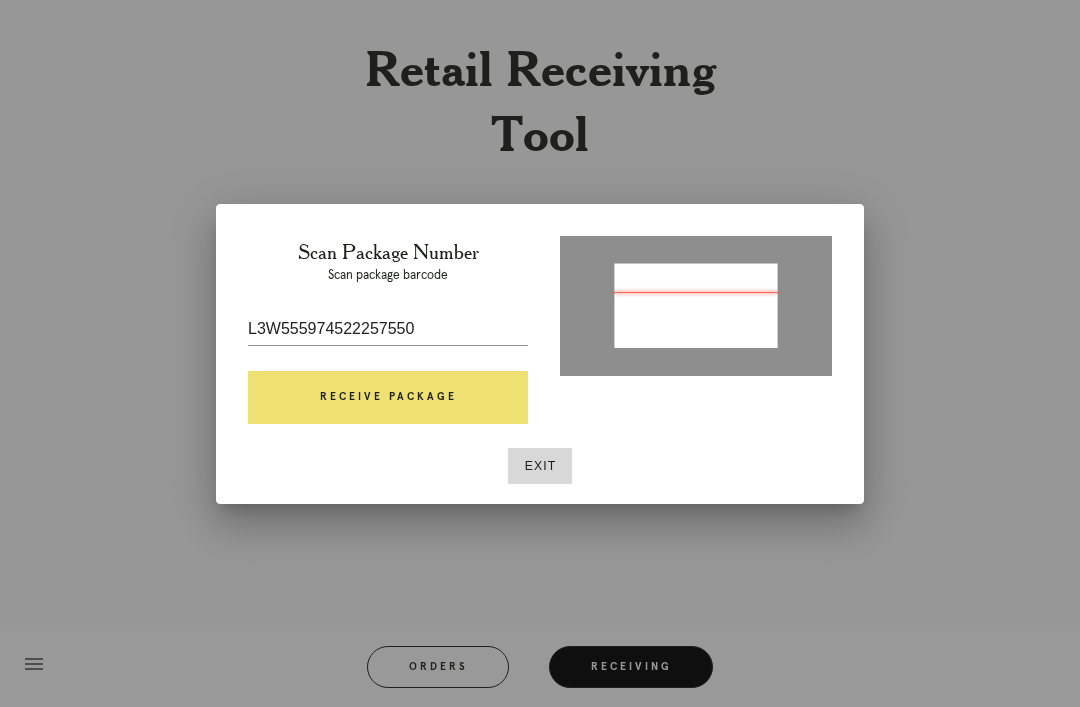 type on "P202239624113822" 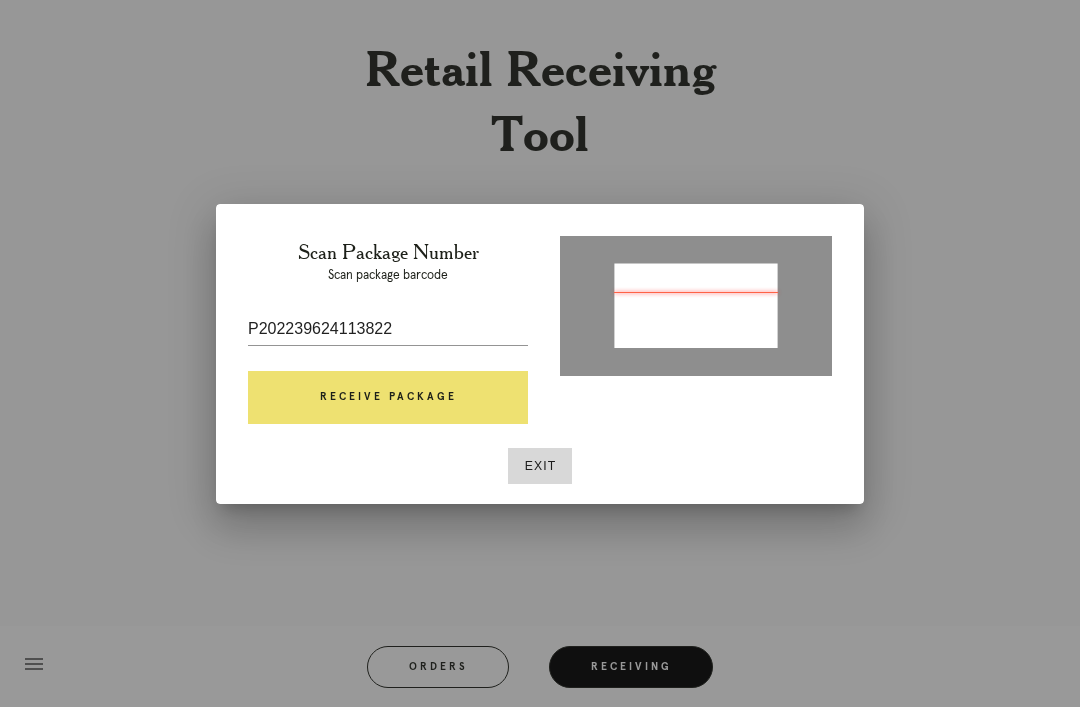 click on "Receive Package" at bounding box center [388, 398] 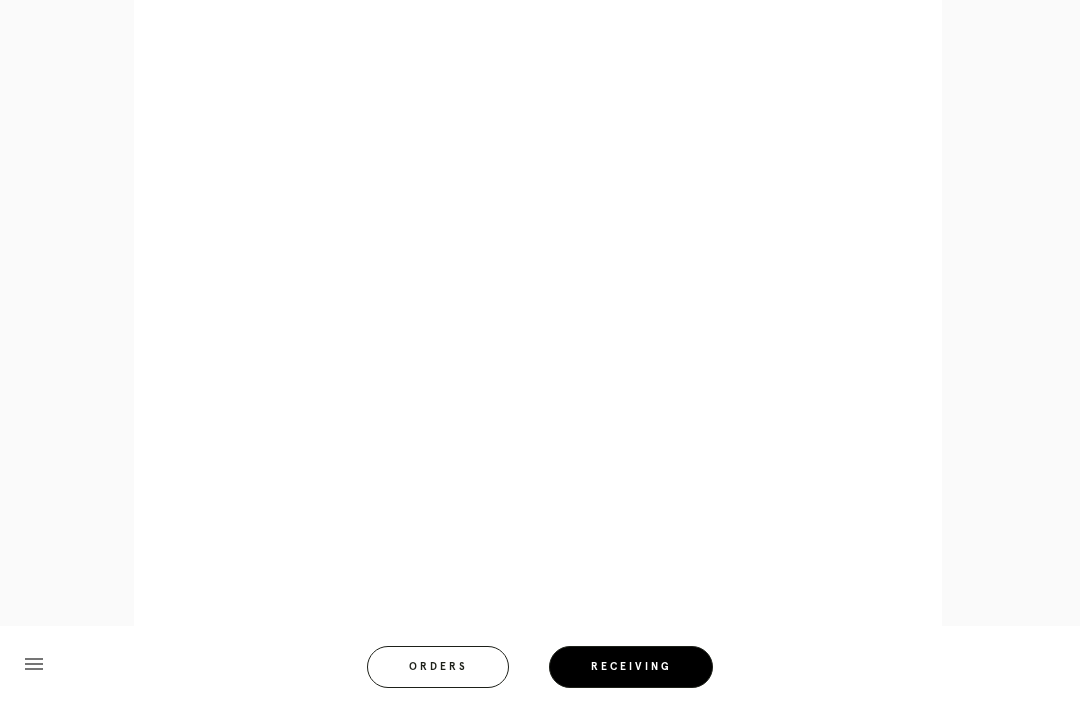 scroll, scrollTop: 1132, scrollLeft: 0, axis: vertical 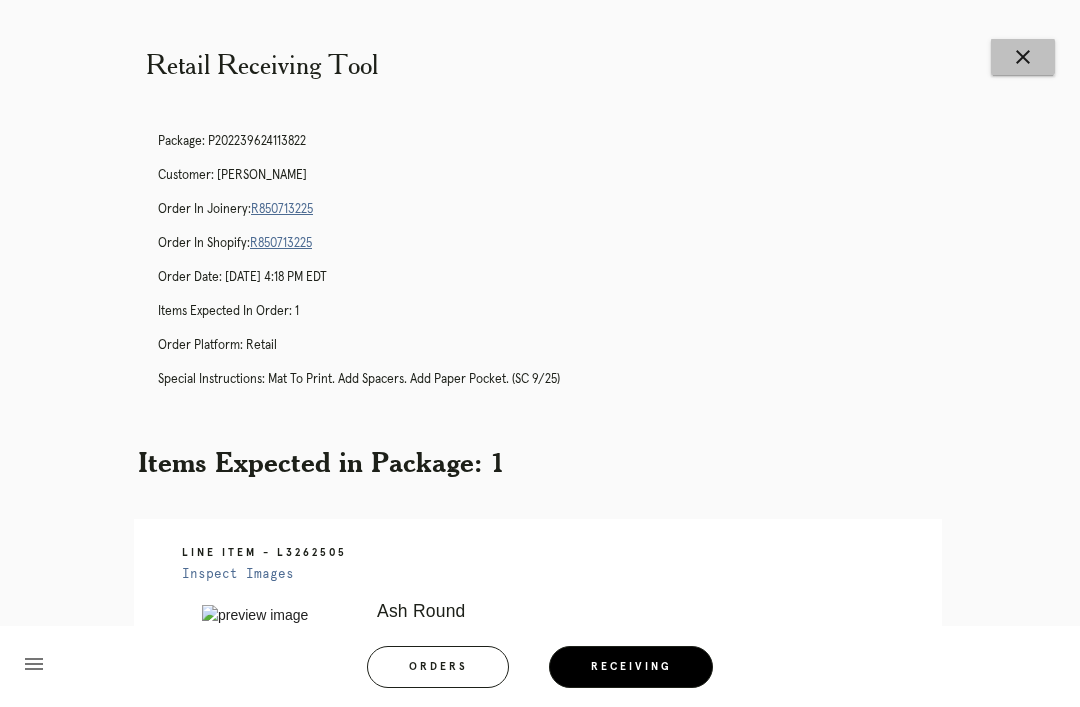 click on "close" at bounding box center [1023, 57] 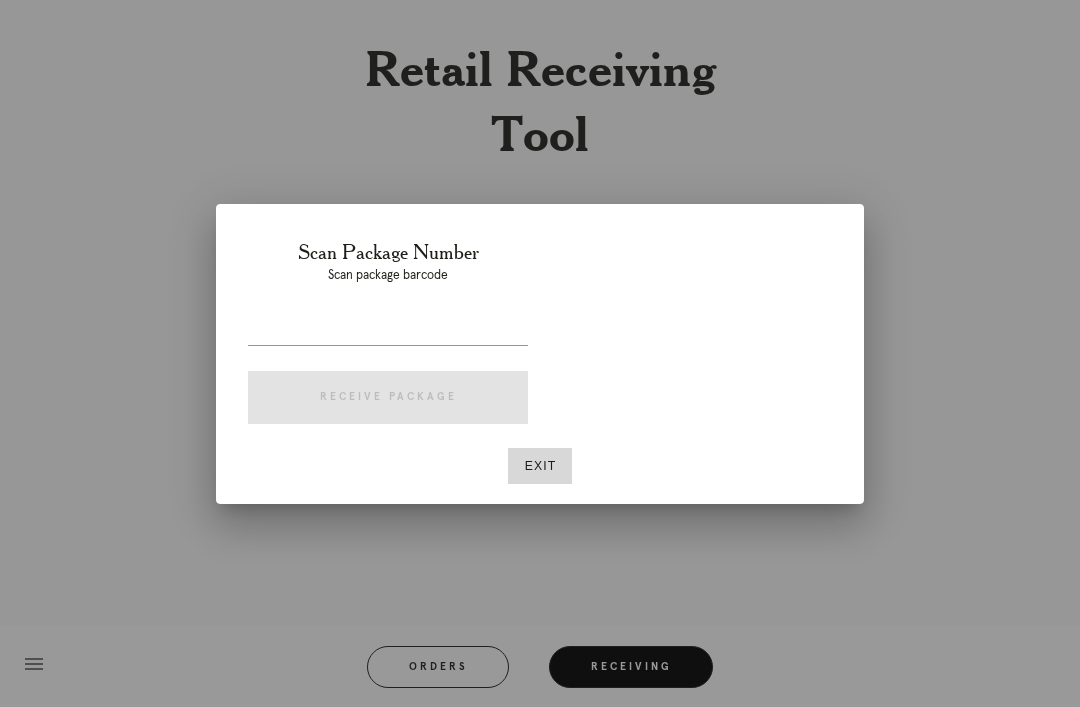 scroll, scrollTop: 0, scrollLeft: 0, axis: both 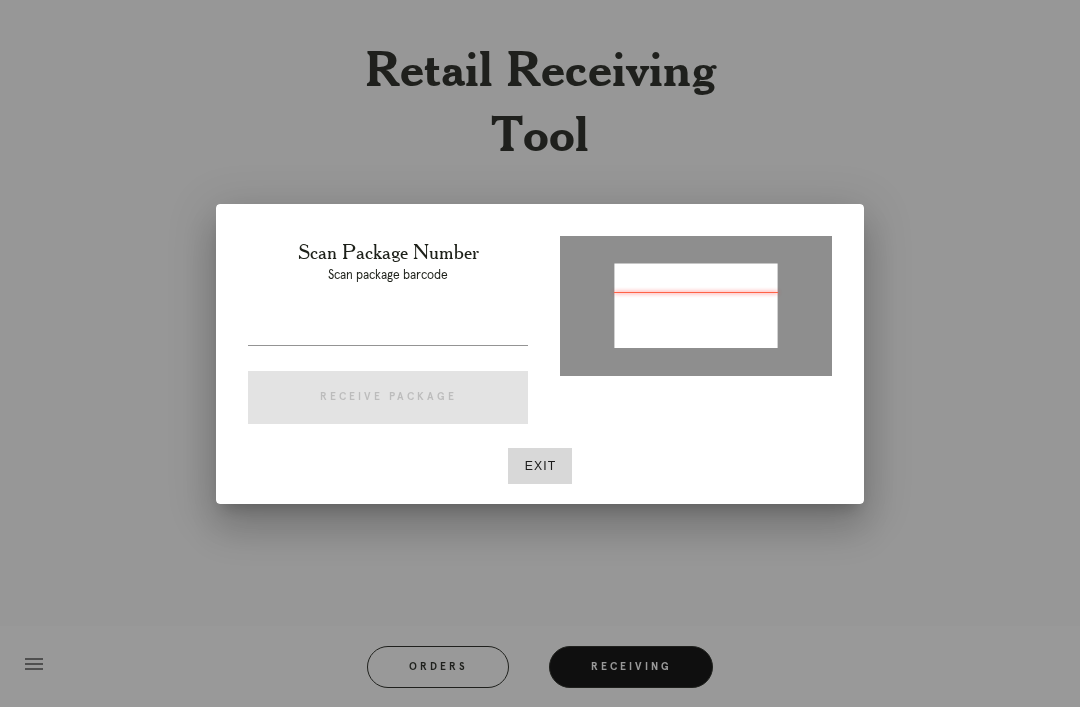 type on "P486754425826627" 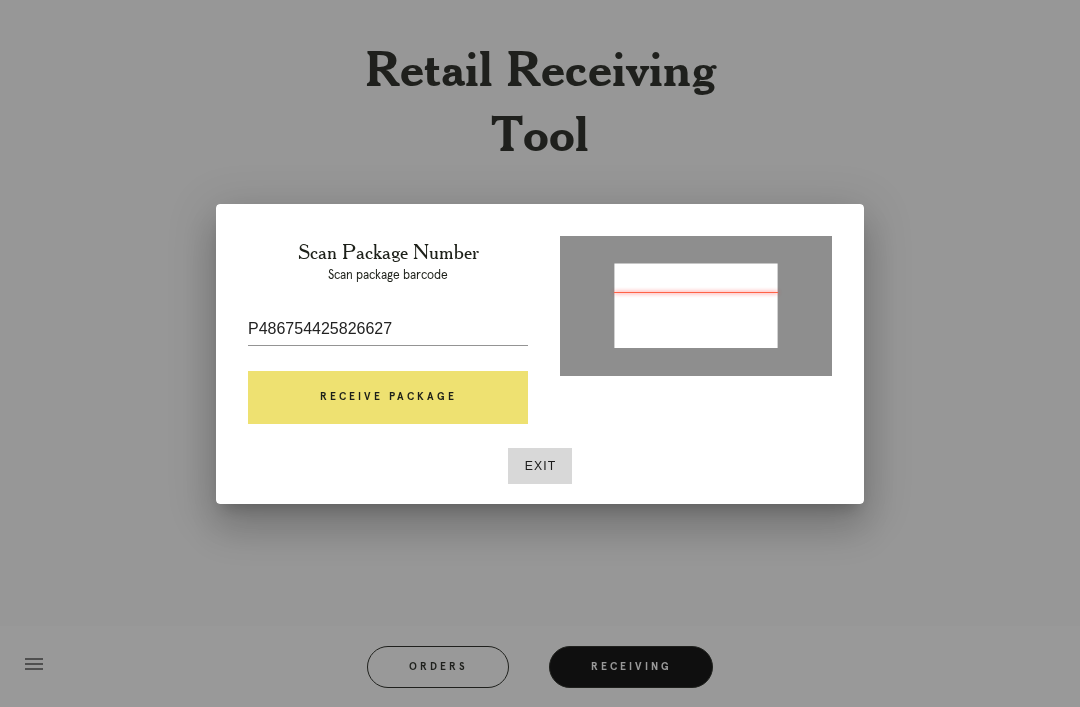 click on "Receive Package" at bounding box center [388, 398] 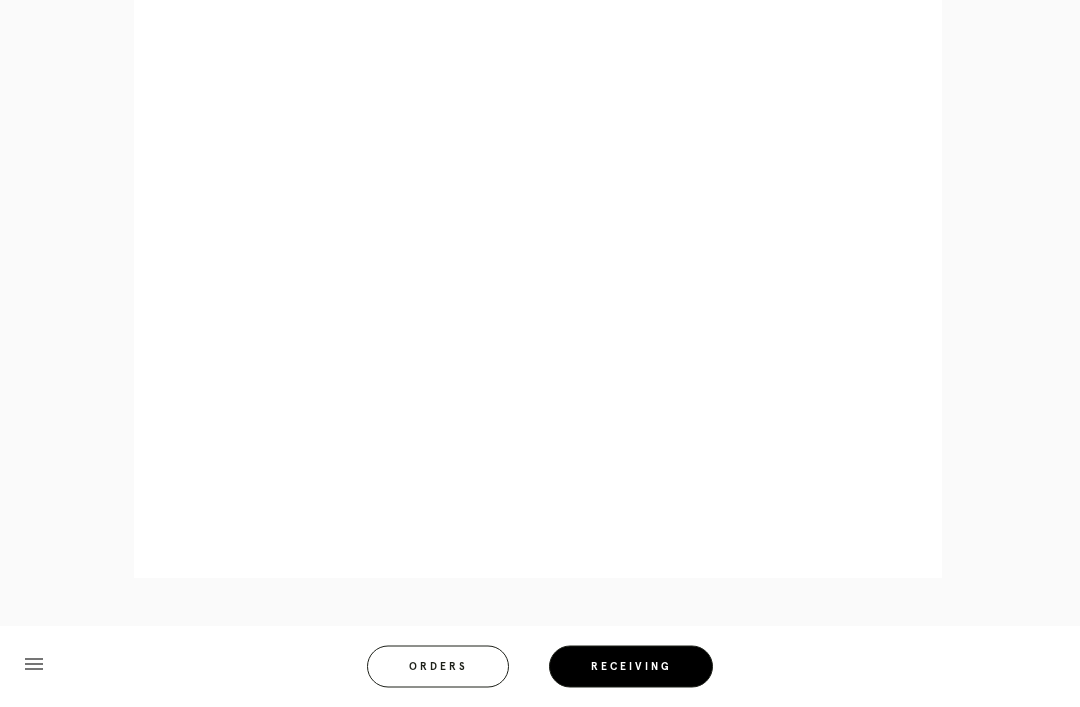 scroll, scrollTop: 1124, scrollLeft: 0, axis: vertical 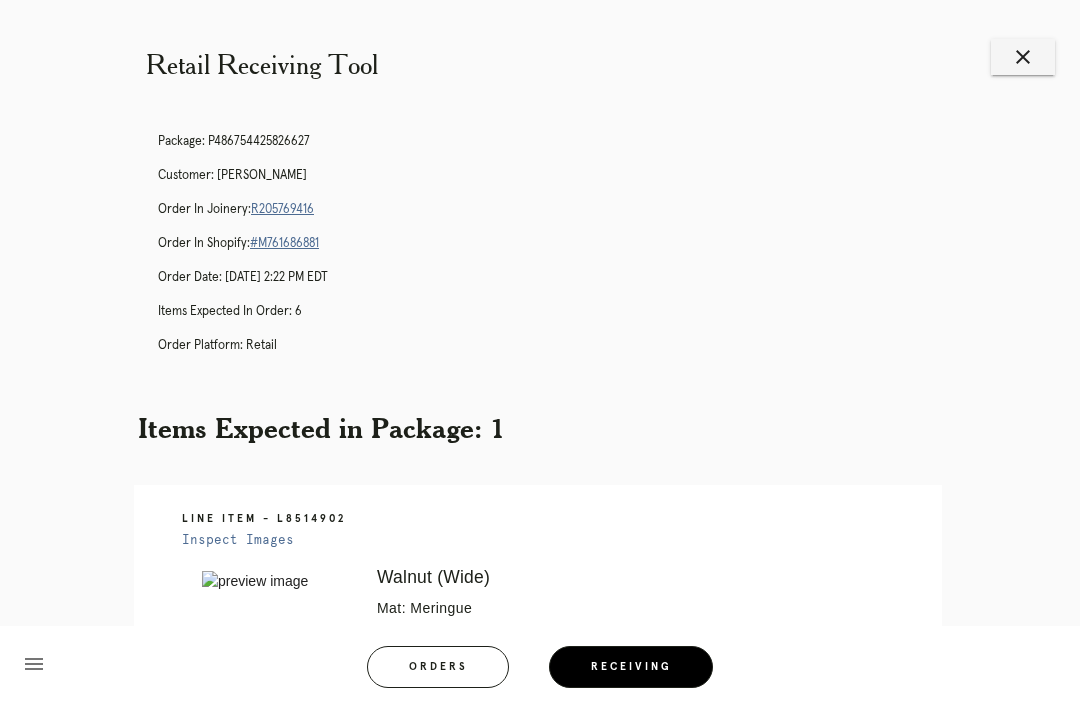 click on "close" at bounding box center (1023, 57) 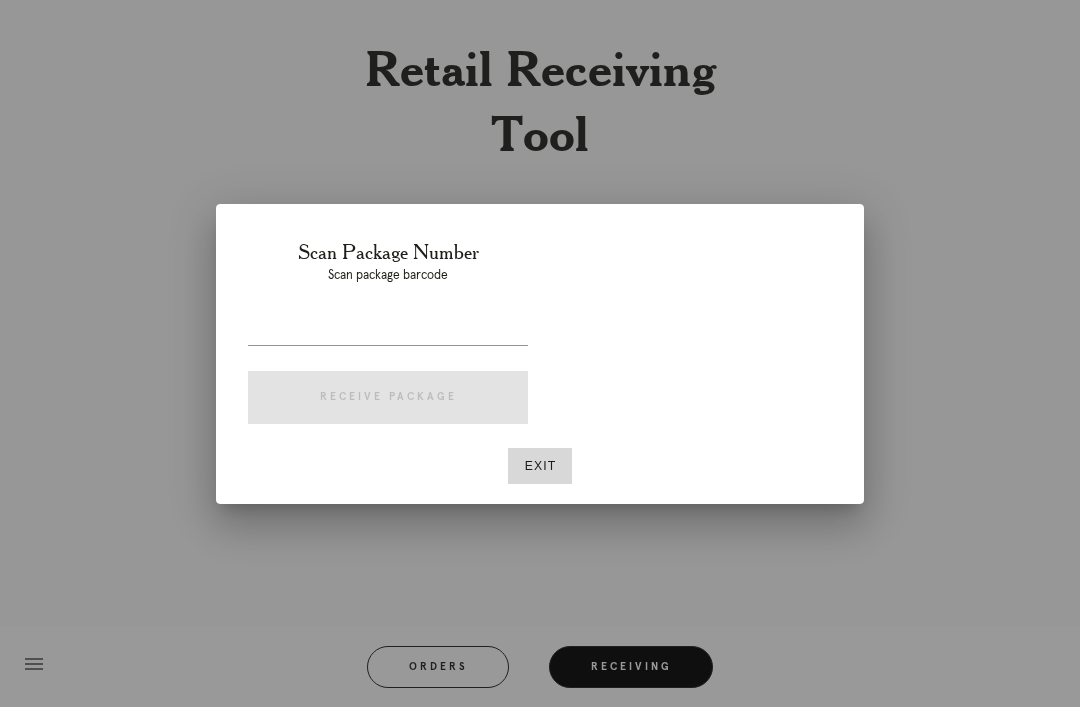 scroll, scrollTop: 0, scrollLeft: 0, axis: both 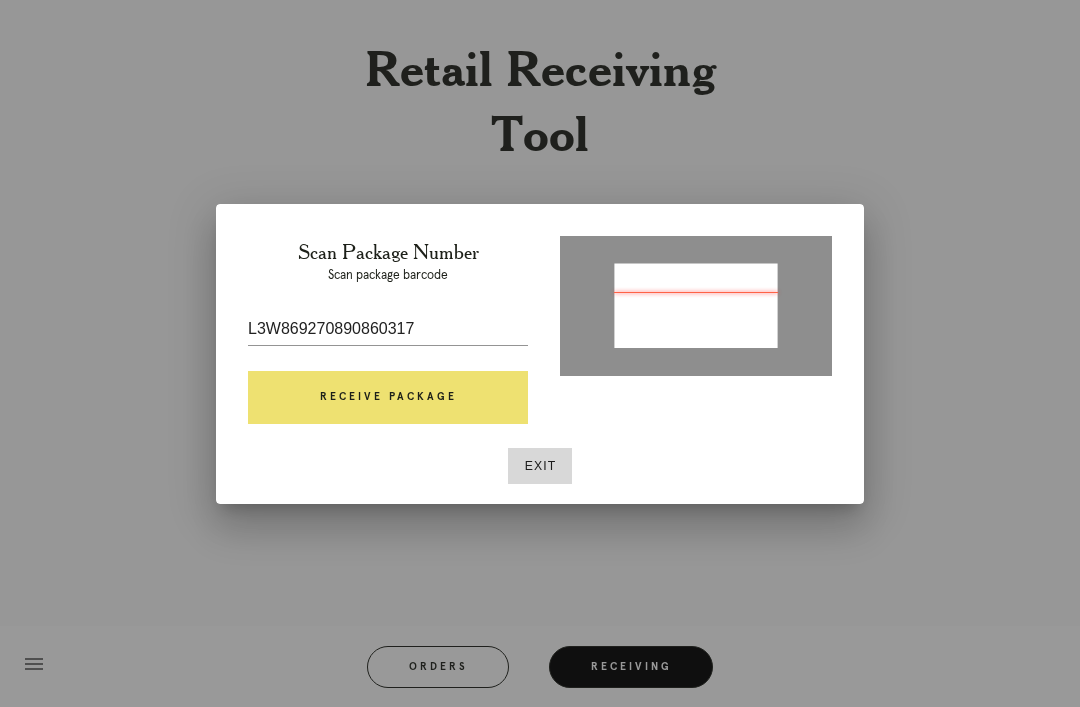 type on "P492813852905594" 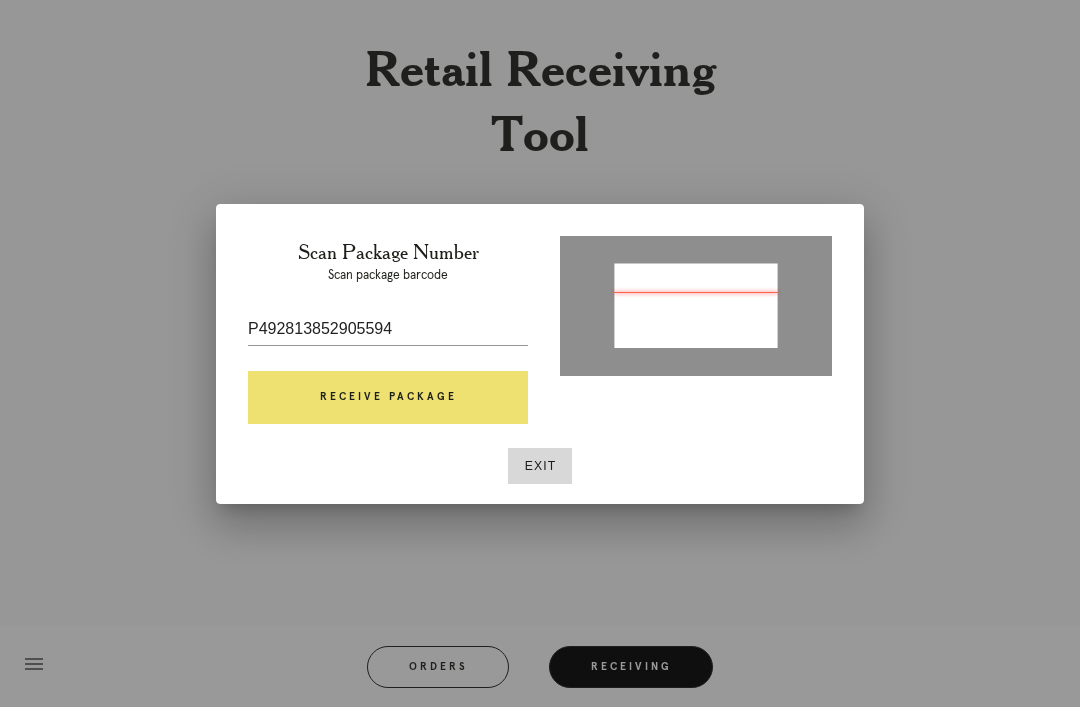 click on "Receive Package" at bounding box center (388, 398) 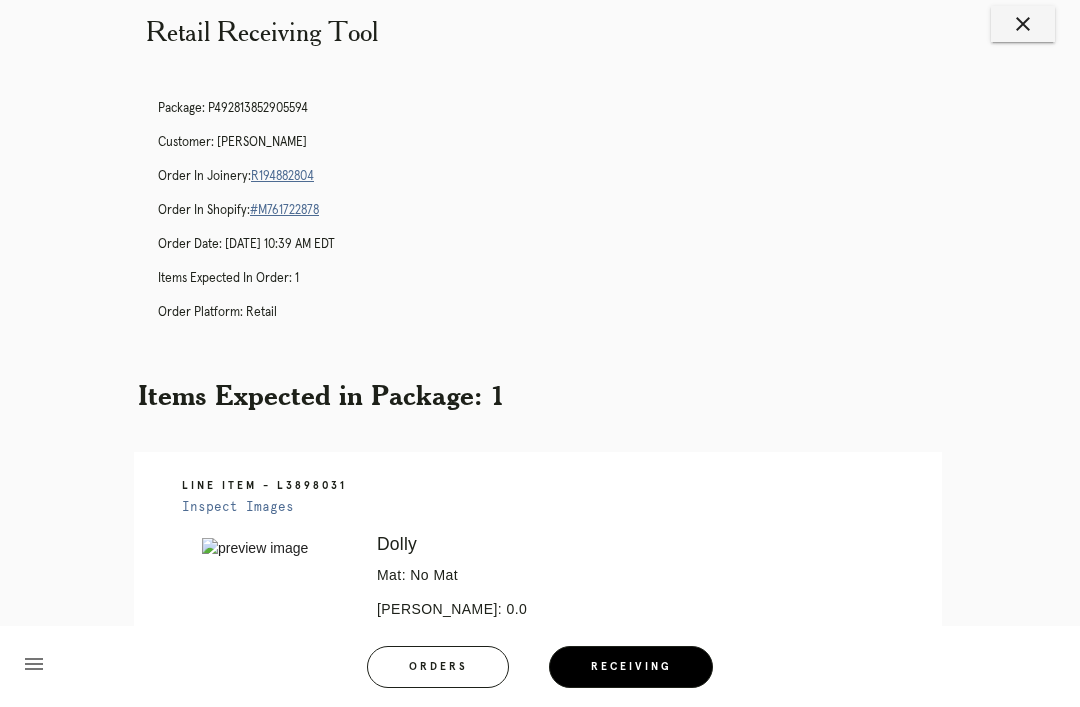 scroll, scrollTop: 0, scrollLeft: 0, axis: both 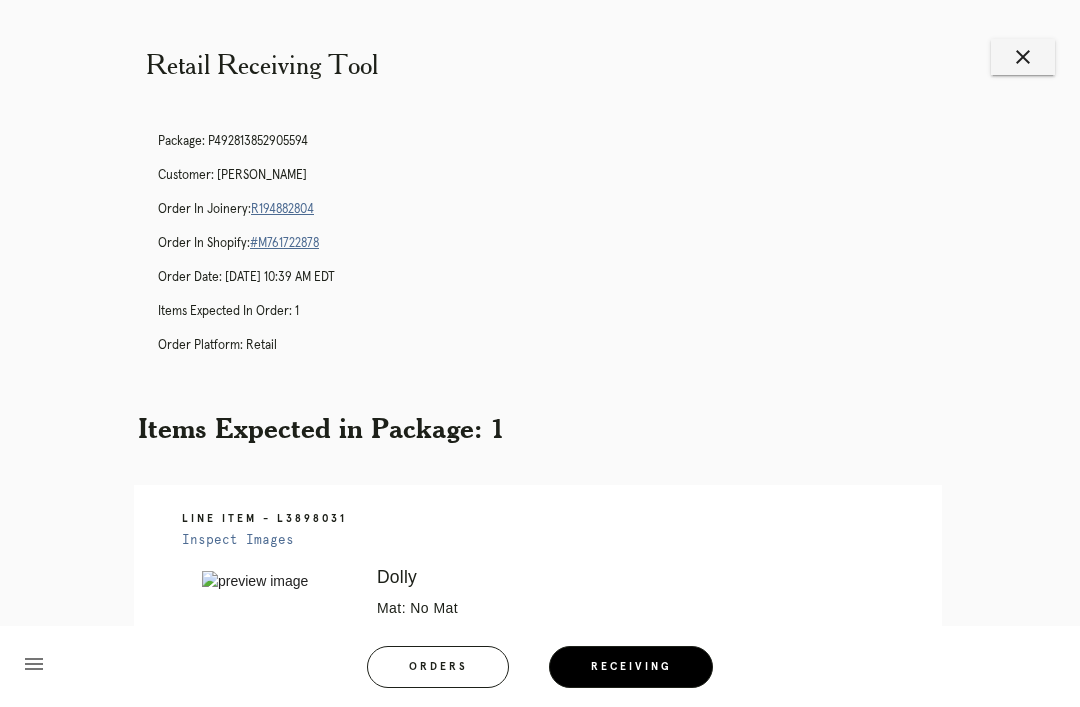 click on "R194882804" at bounding box center (282, 209) 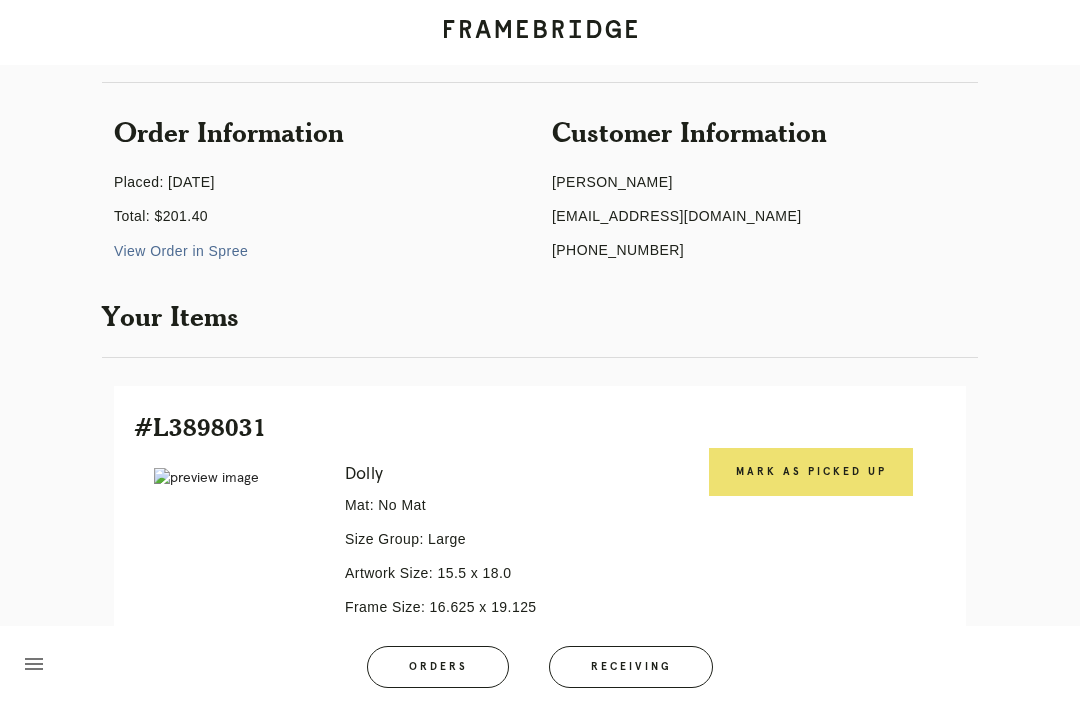 scroll, scrollTop: 432, scrollLeft: 0, axis: vertical 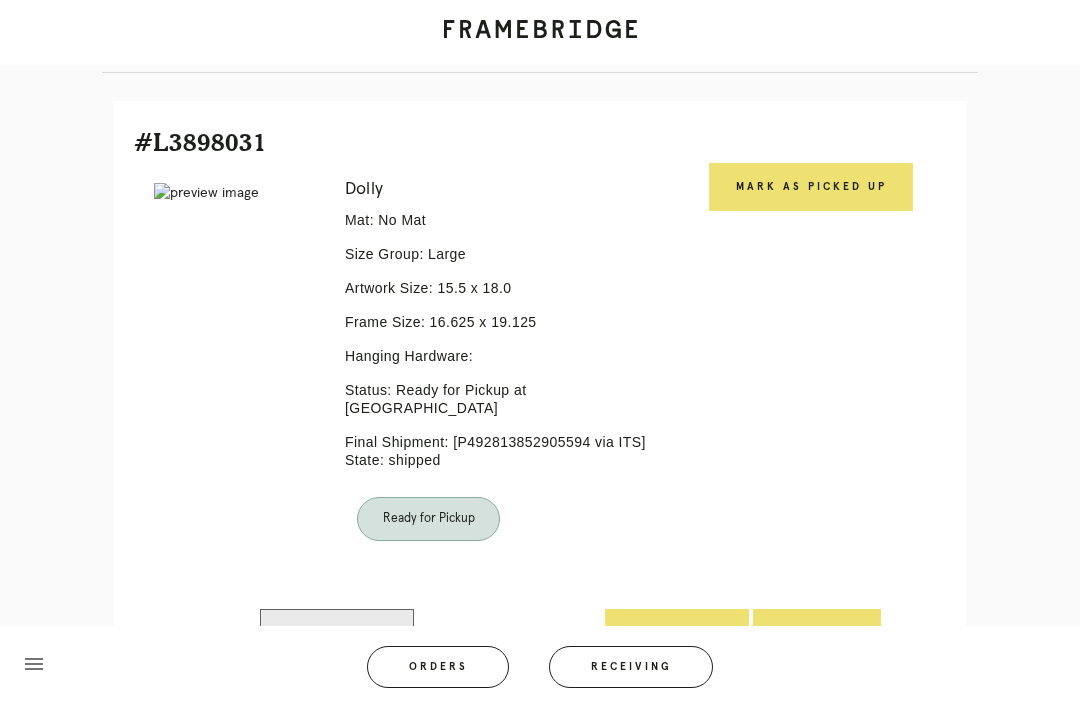 click on "Mark as Picked Up" at bounding box center [811, 187] 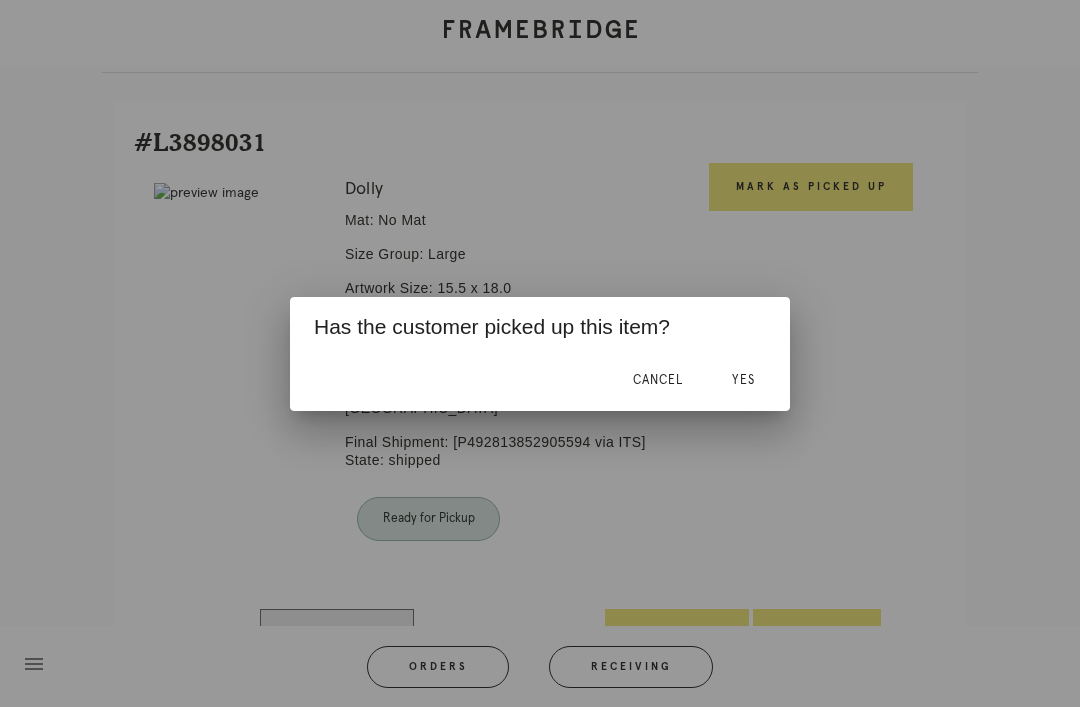 click on "Yes" at bounding box center [743, 380] 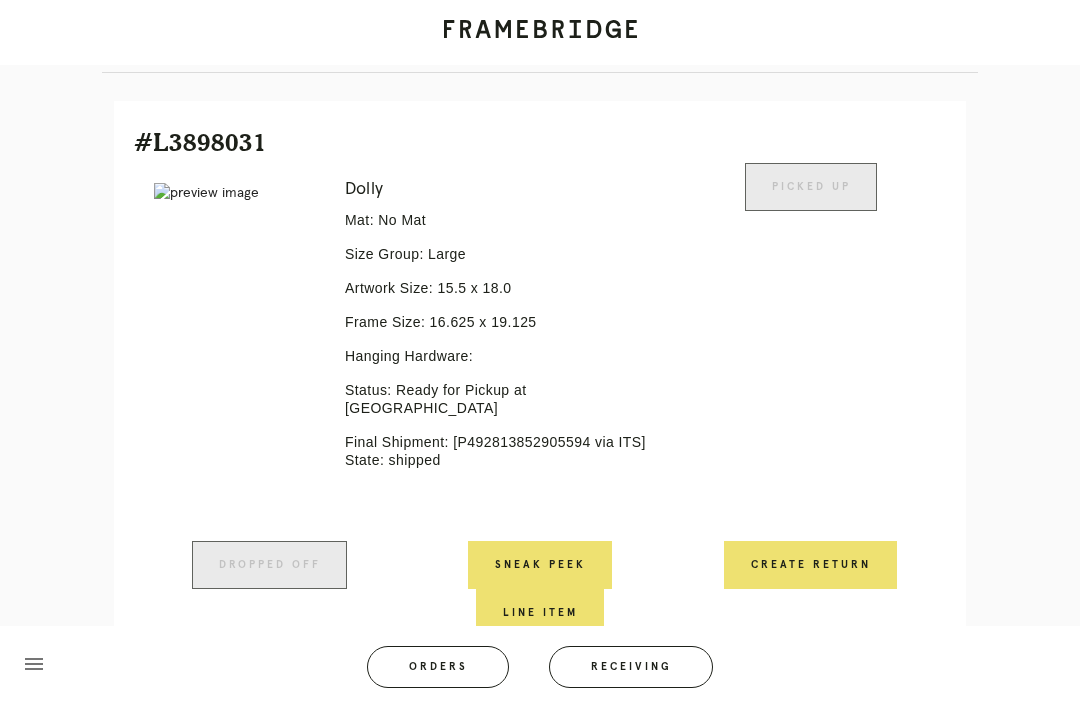 scroll, scrollTop: 428, scrollLeft: 0, axis: vertical 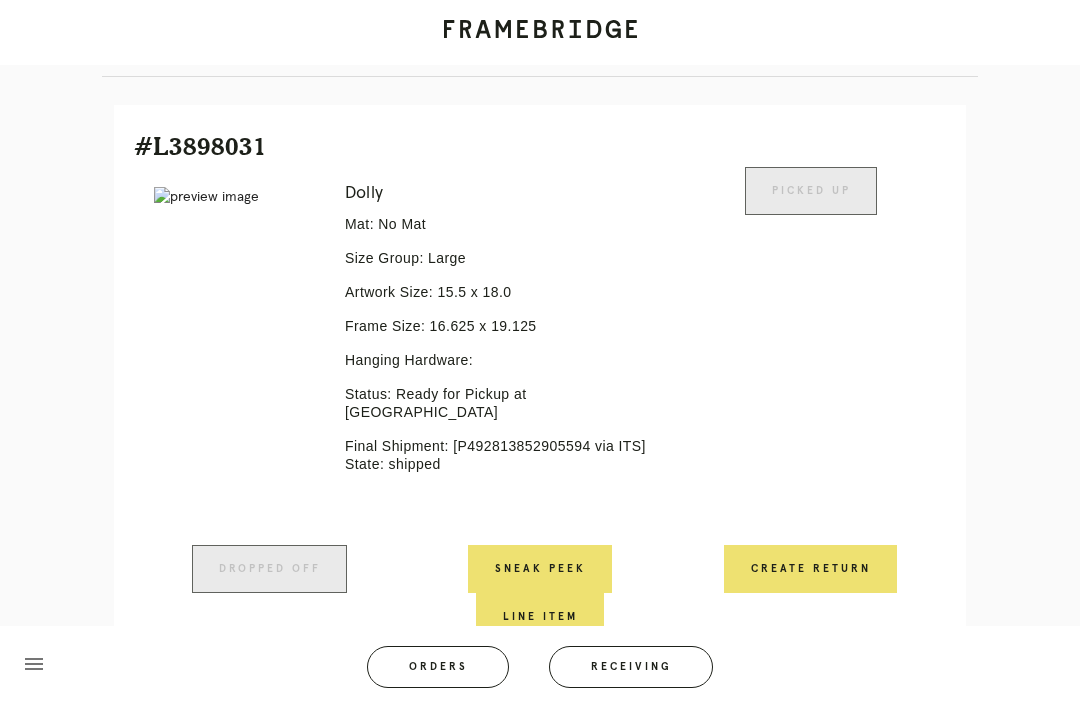 click on "Receiving" at bounding box center (631, 667) 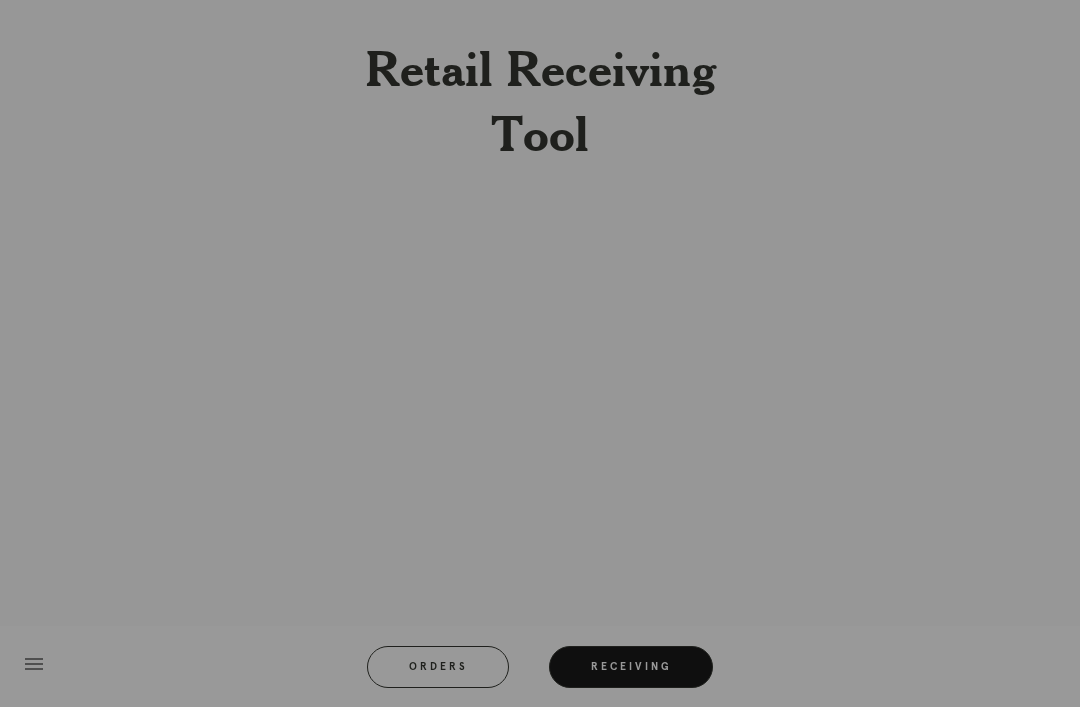 scroll, scrollTop: 64, scrollLeft: 0, axis: vertical 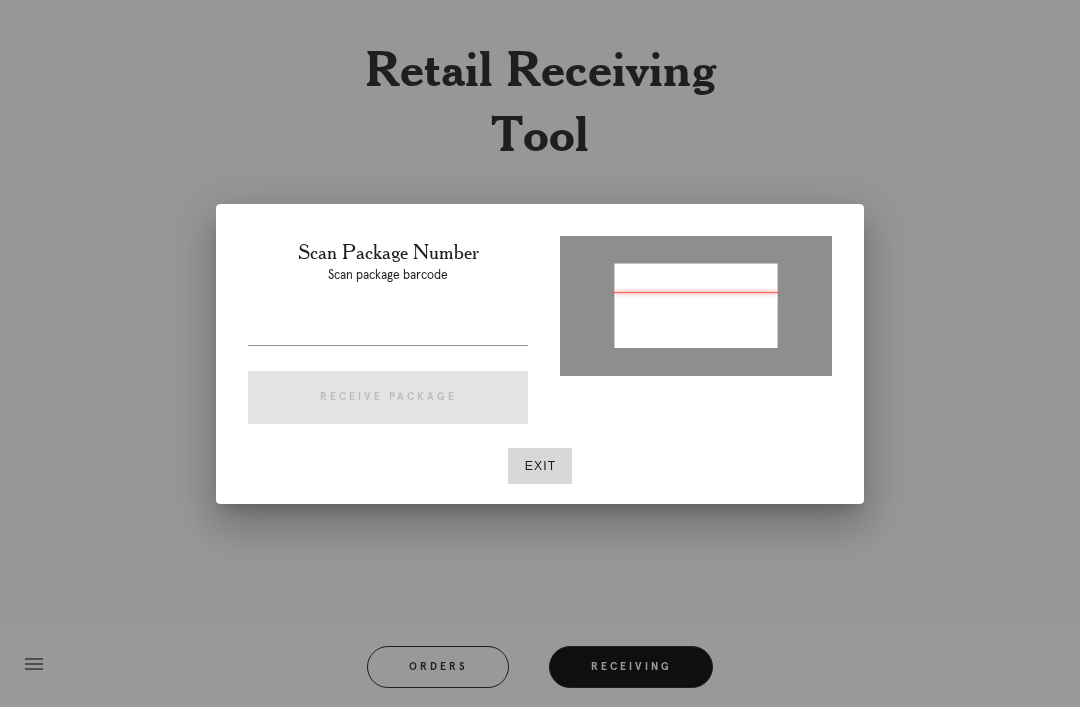 type on "P580234866242785" 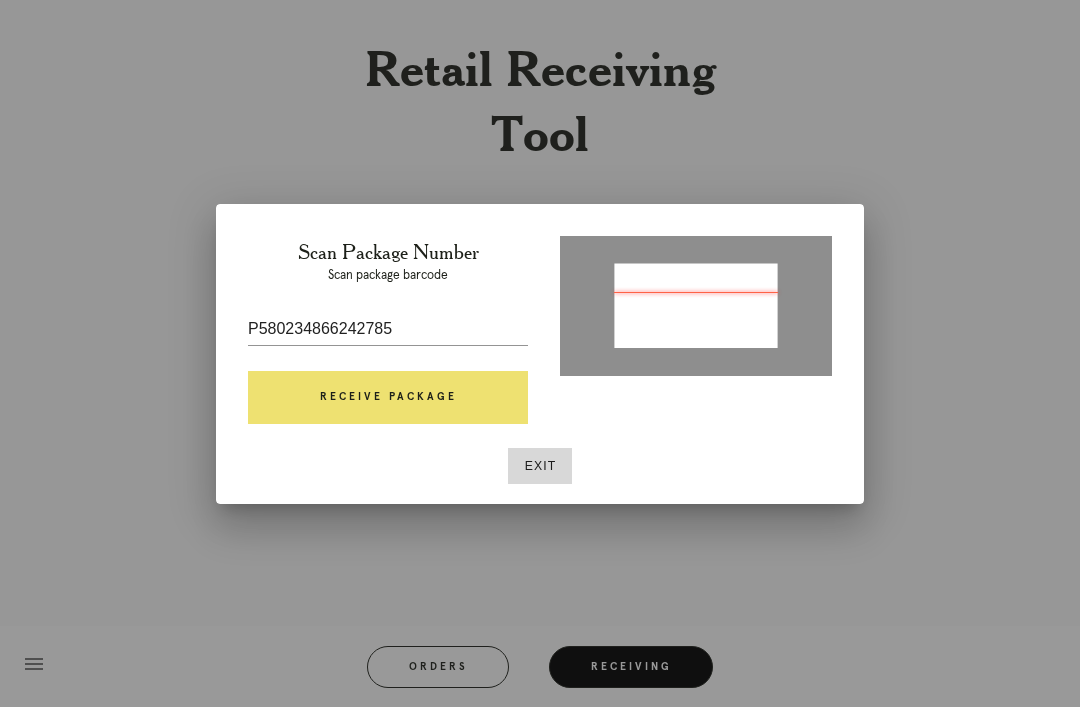 click on "Receive Package" at bounding box center (388, 398) 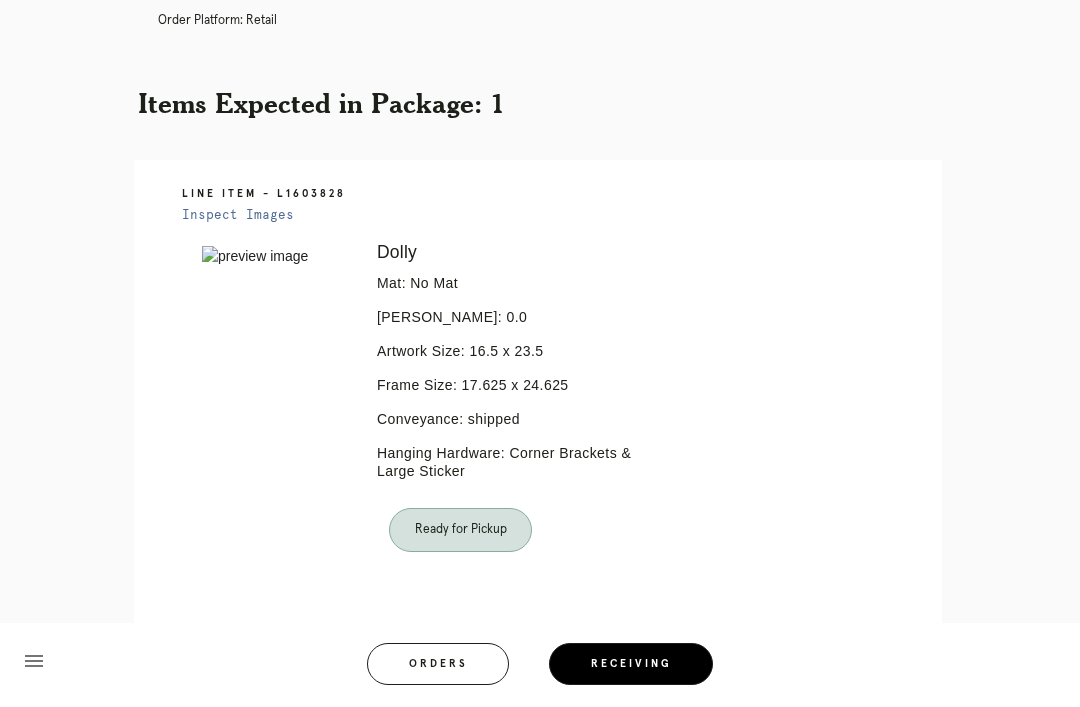 scroll, scrollTop: 0, scrollLeft: 0, axis: both 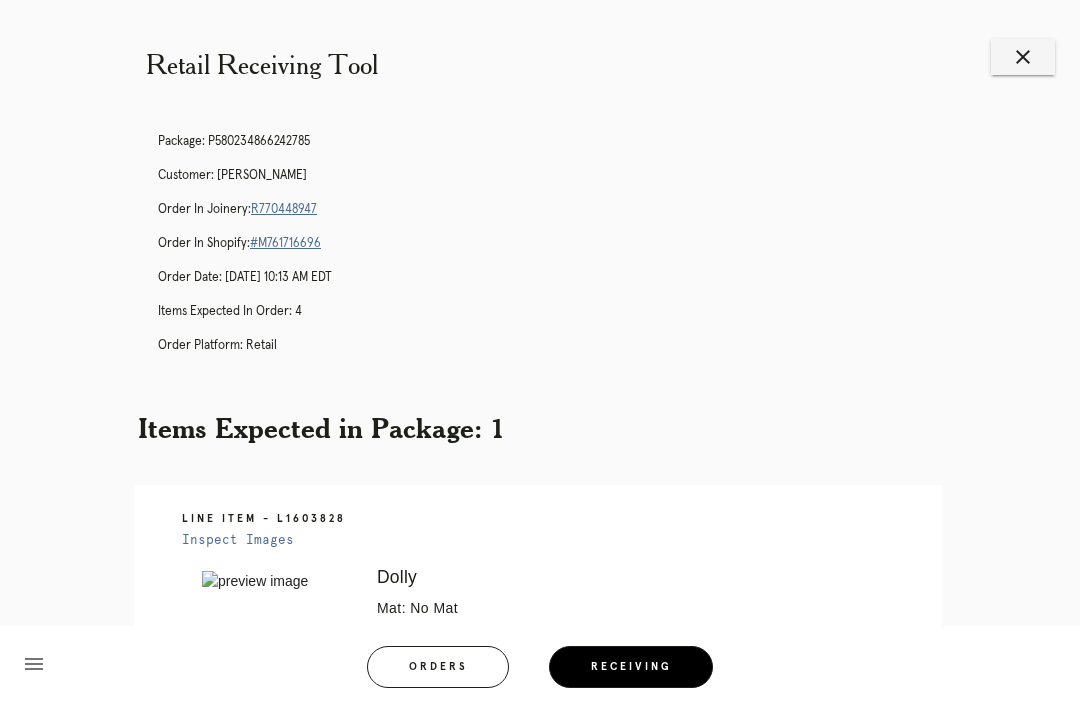 click on "R770448947" at bounding box center [284, 209] 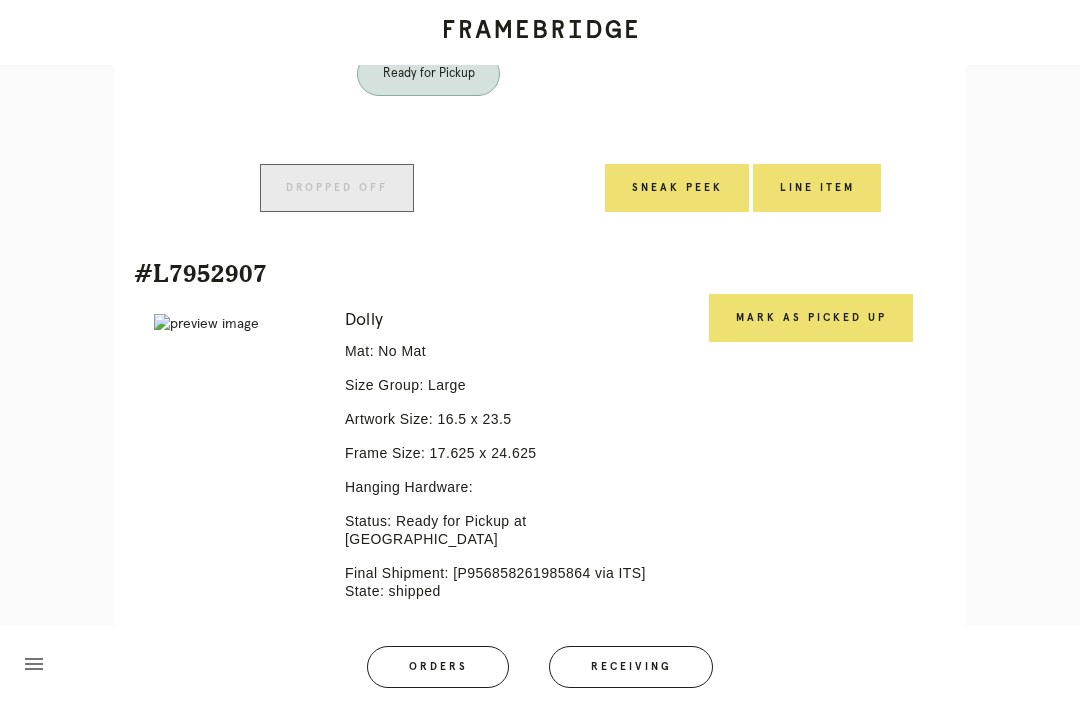 scroll, scrollTop: 2033, scrollLeft: 0, axis: vertical 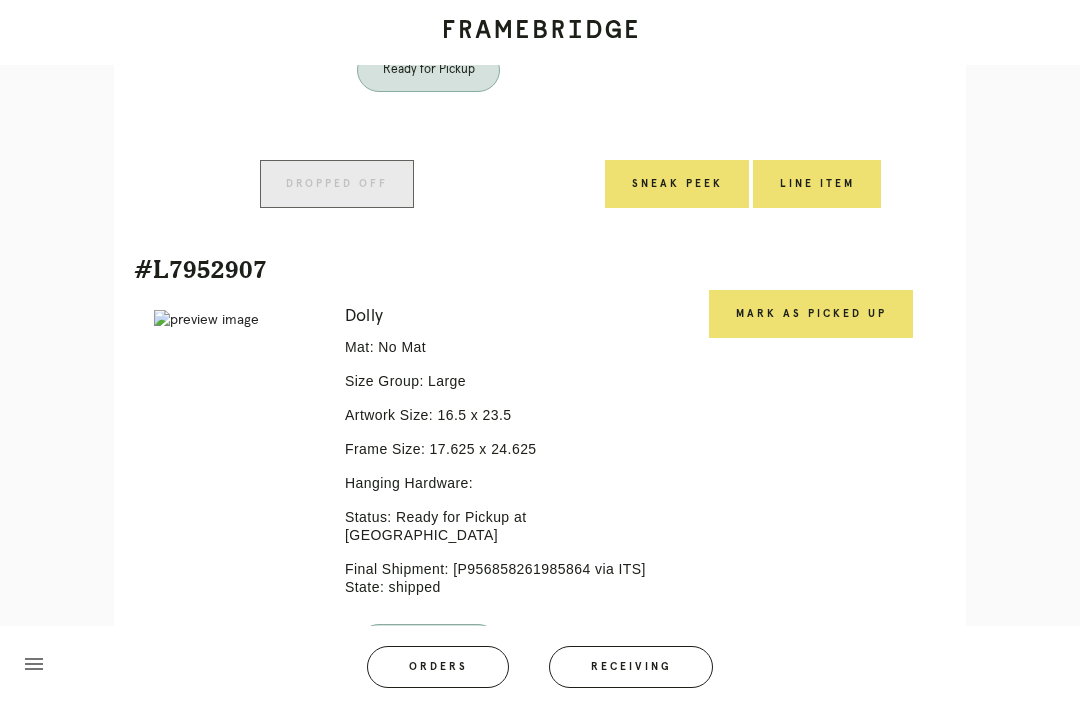 click on "Mark as Picked Up" at bounding box center [811, 314] 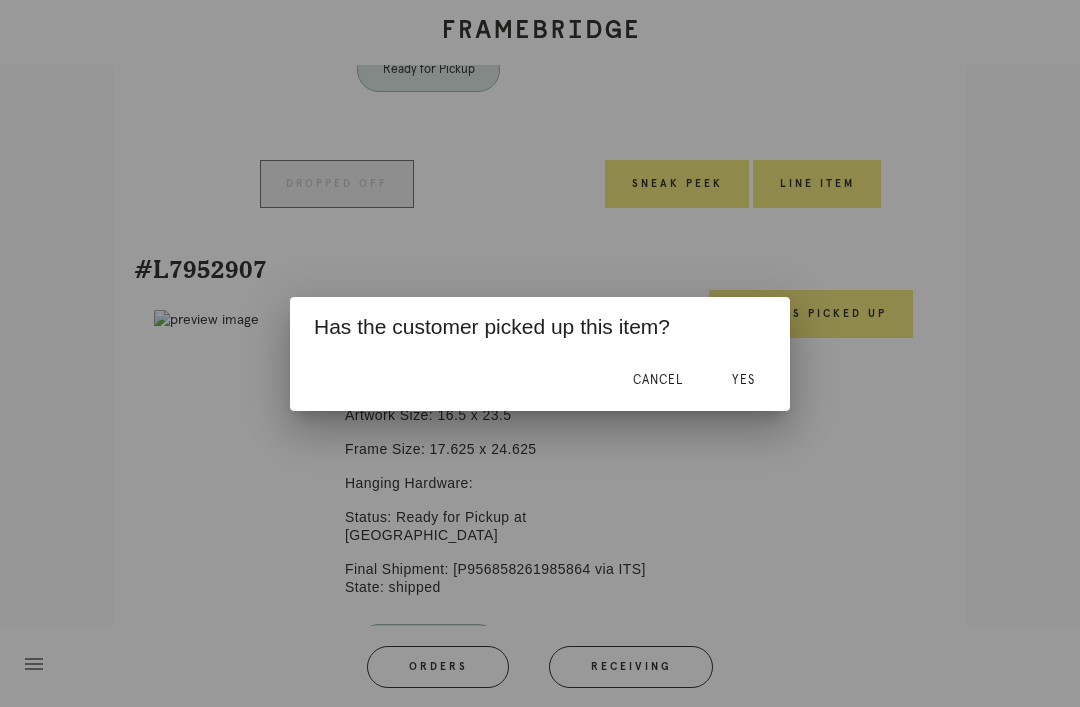 click on "Yes" at bounding box center (743, 380) 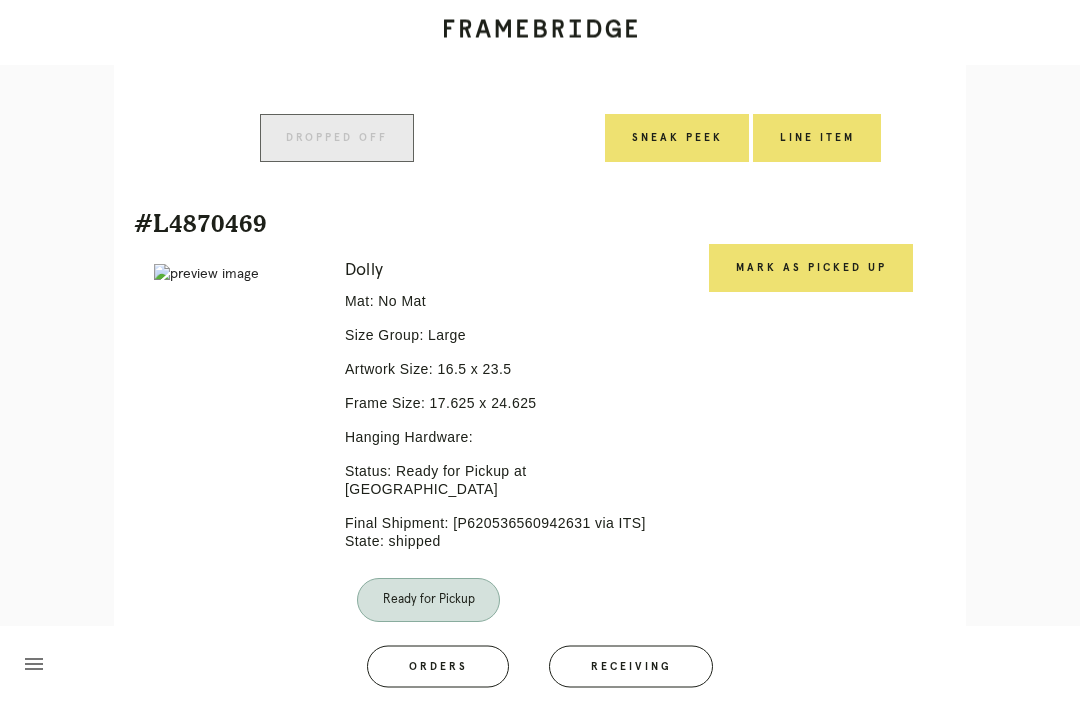 click on "Mark as Picked Up" at bounding box center (811, 269) 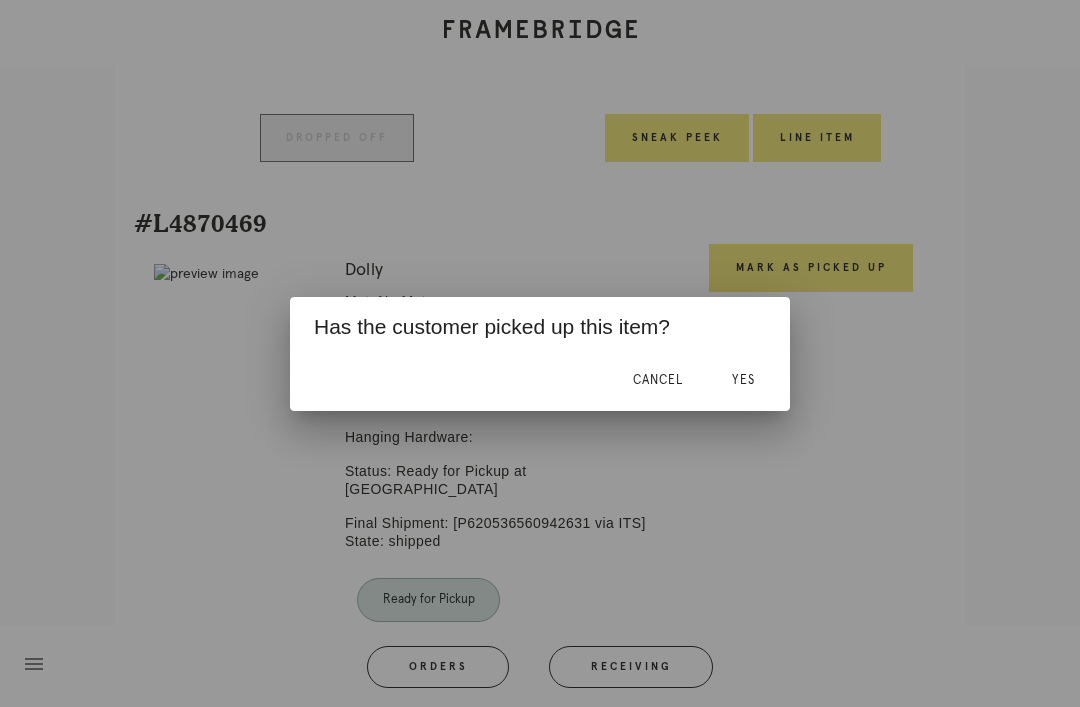 click on "Yes" at bounding box center (743, 380) 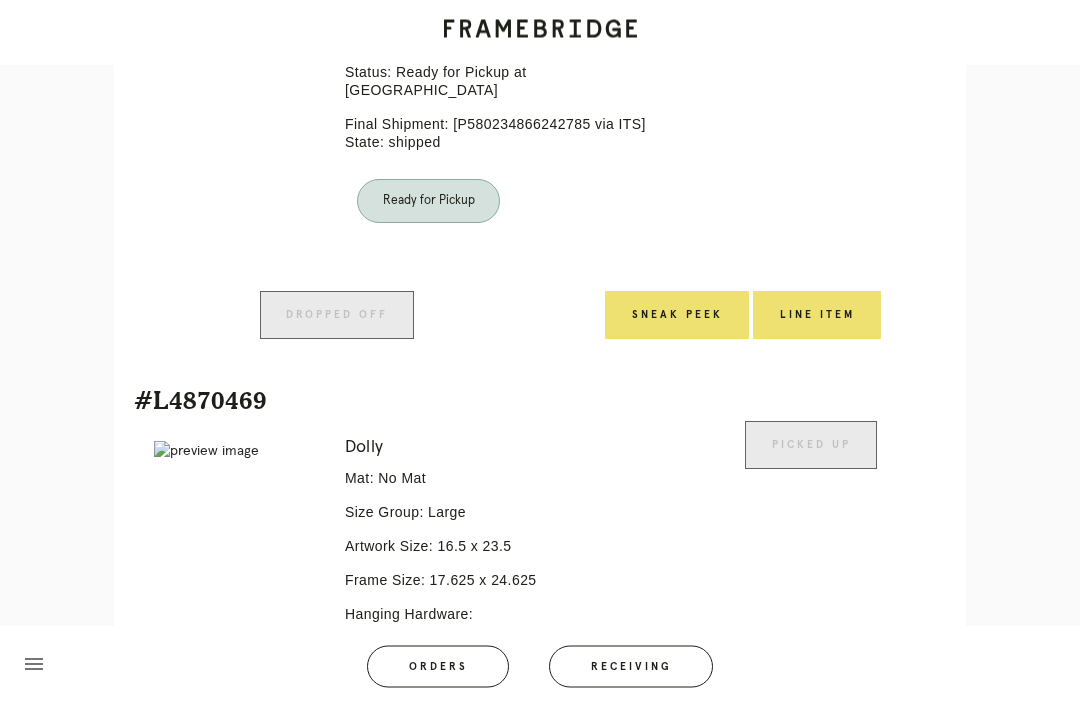 scroll, scrollTop: 961, scrollLeft: 0, axis: vertical 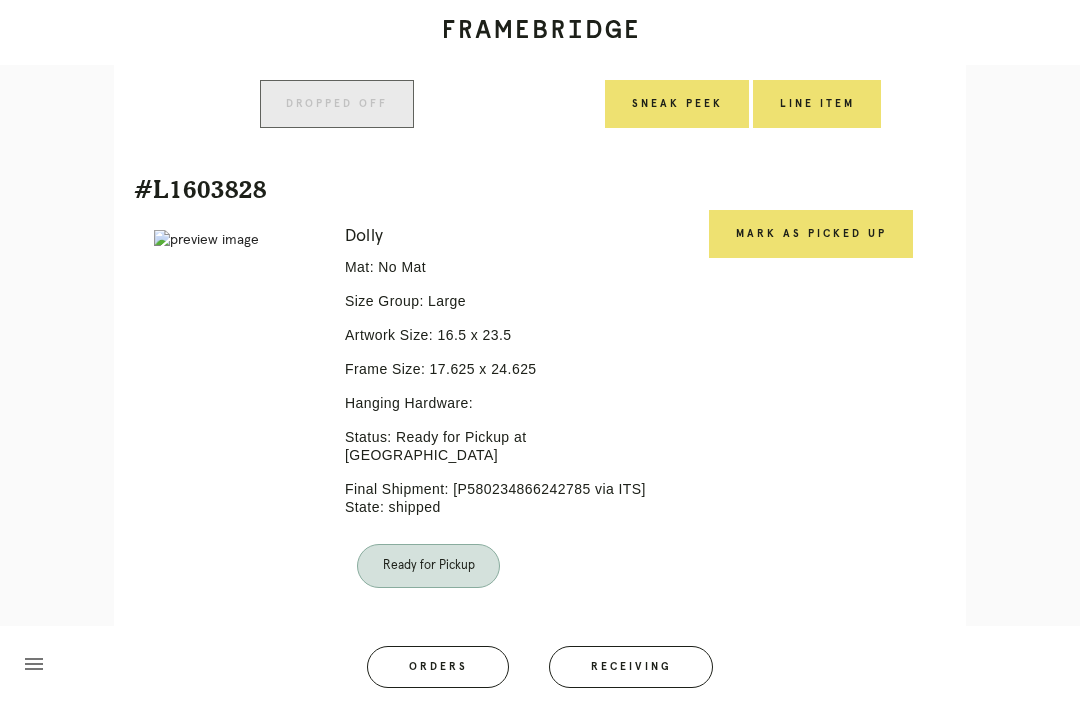click on "Mark as Picked Up" at bounding box center [811, 234] 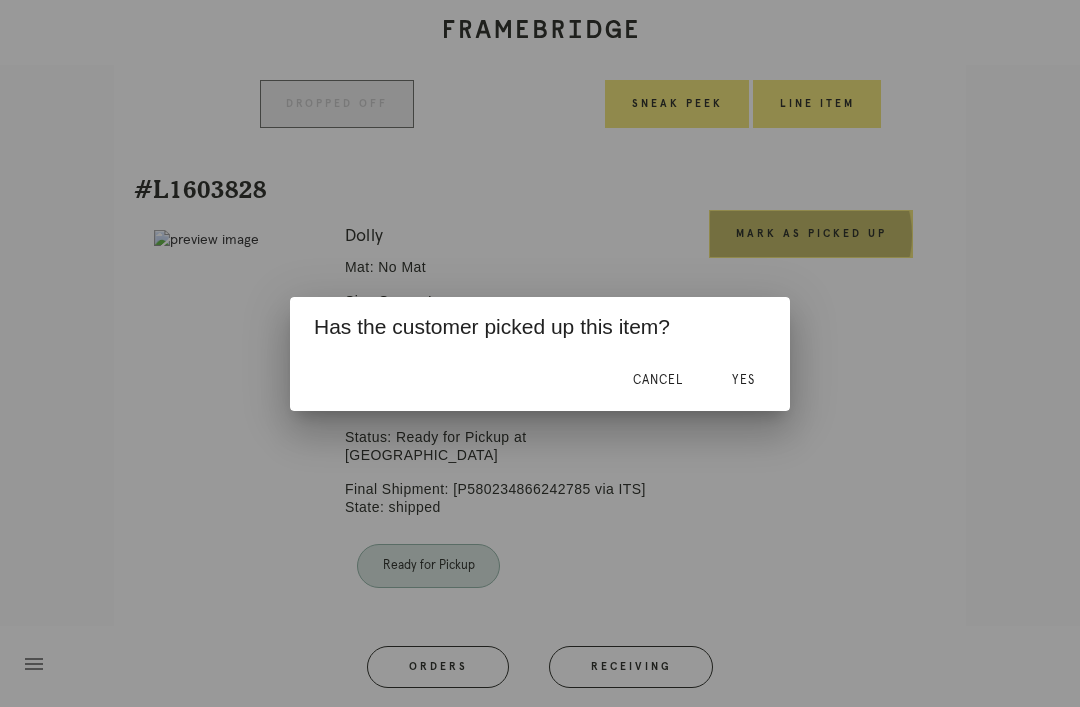 click on "Yes" at bounding box center [743, 380] 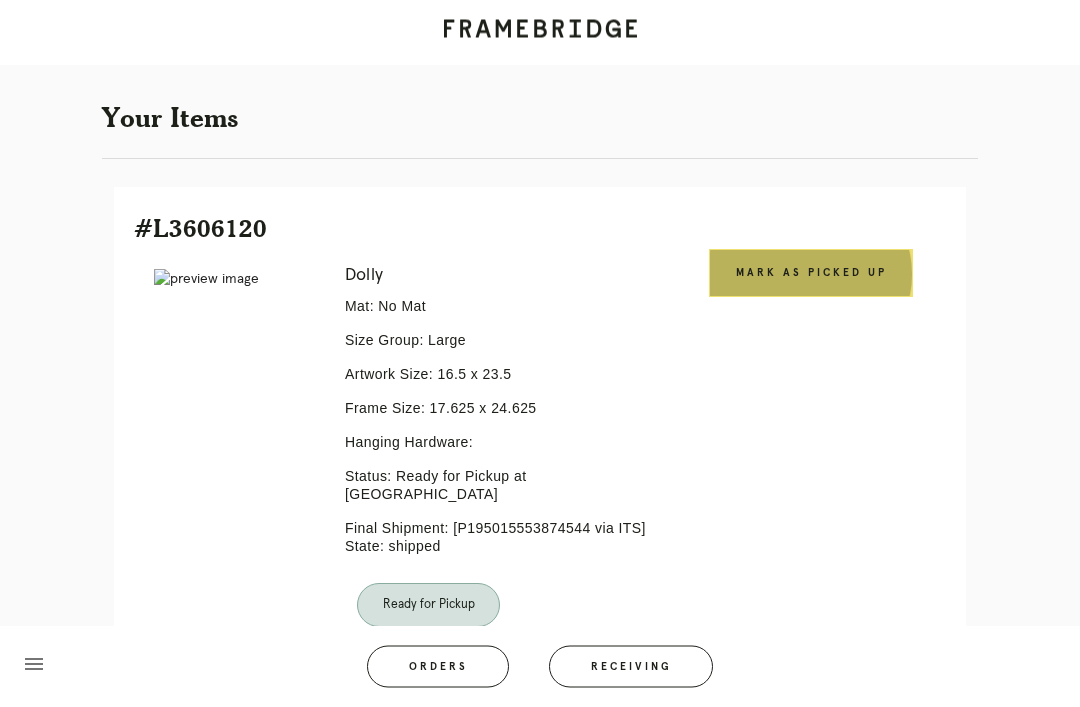 click on "Mark as Picked Up" at bounding box center (811, 274) 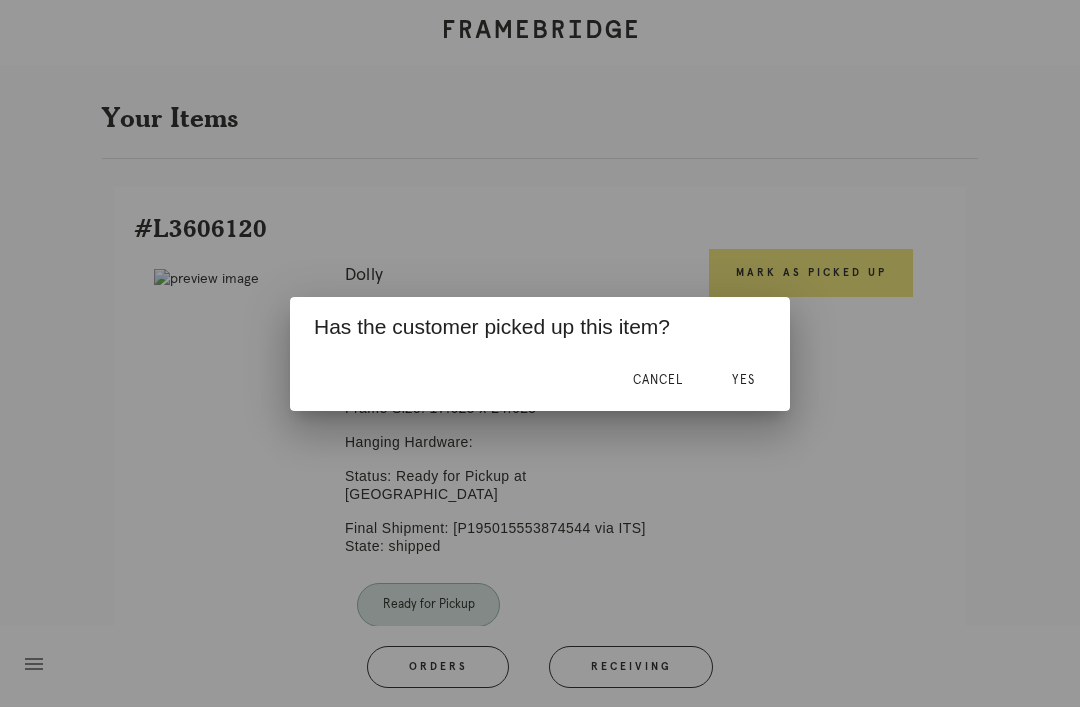 click on "Yes" at bounding box center (743, 380) 